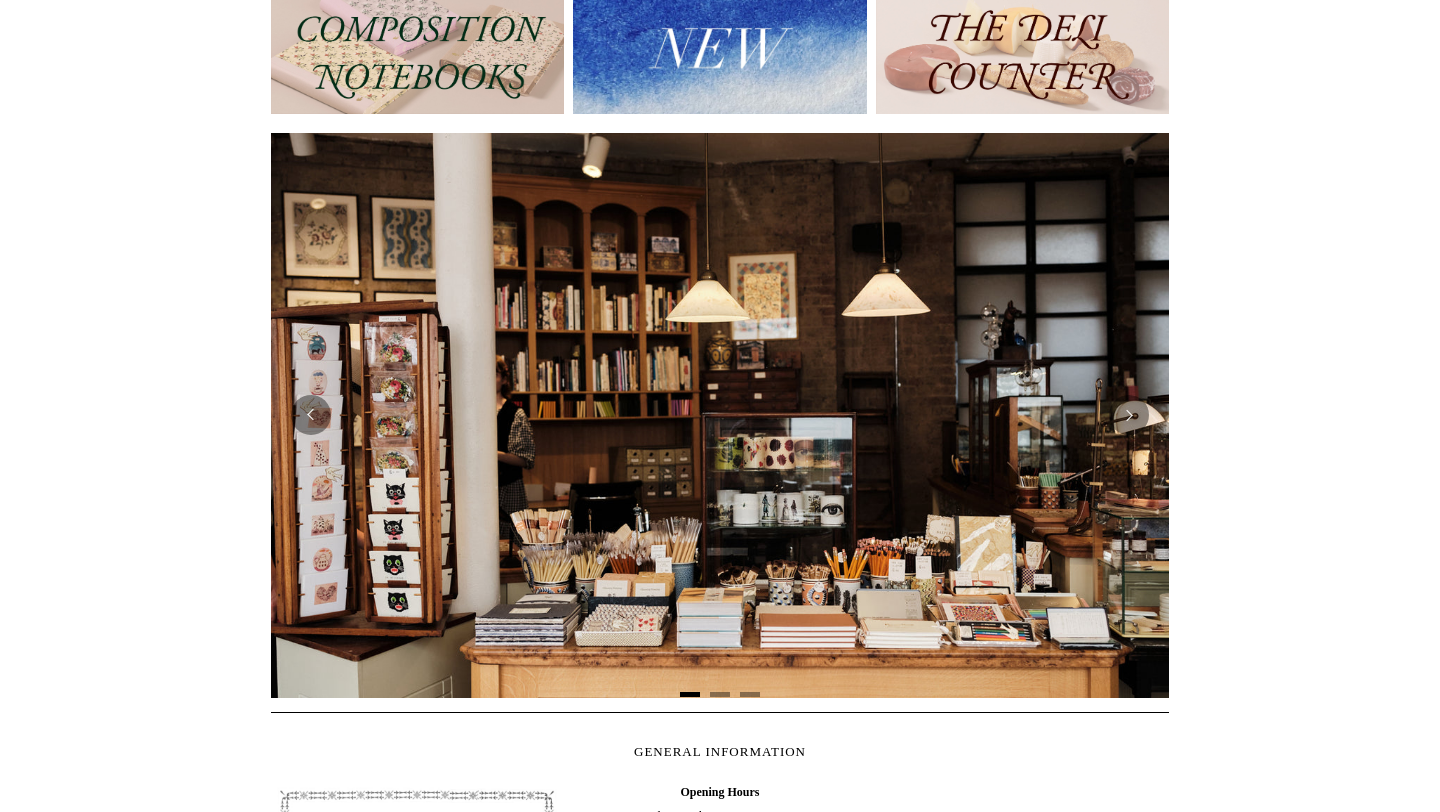 scroll, scrollTop: 406, scrollLeft: 0, axis: vertical 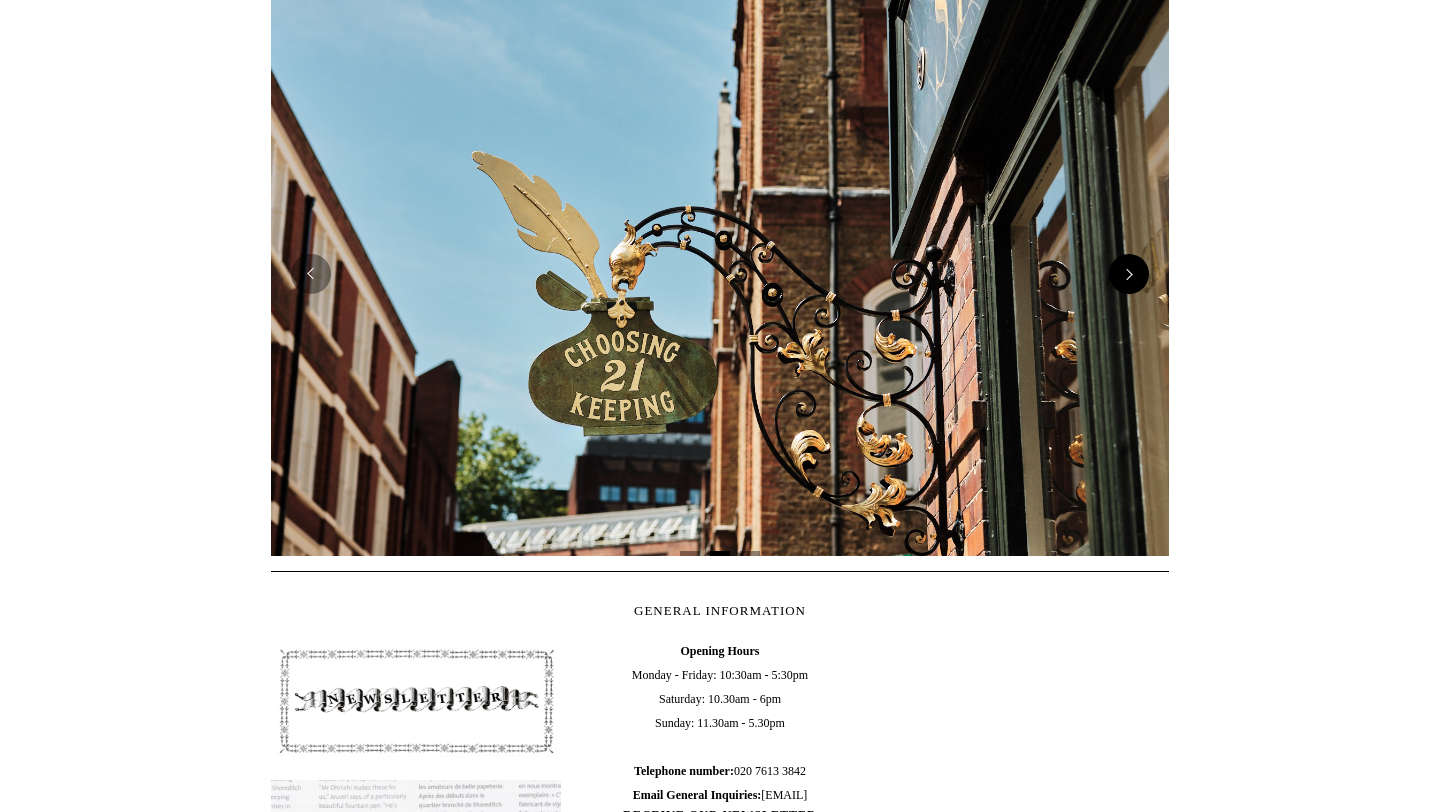 click at bounding box center (1129, 274) 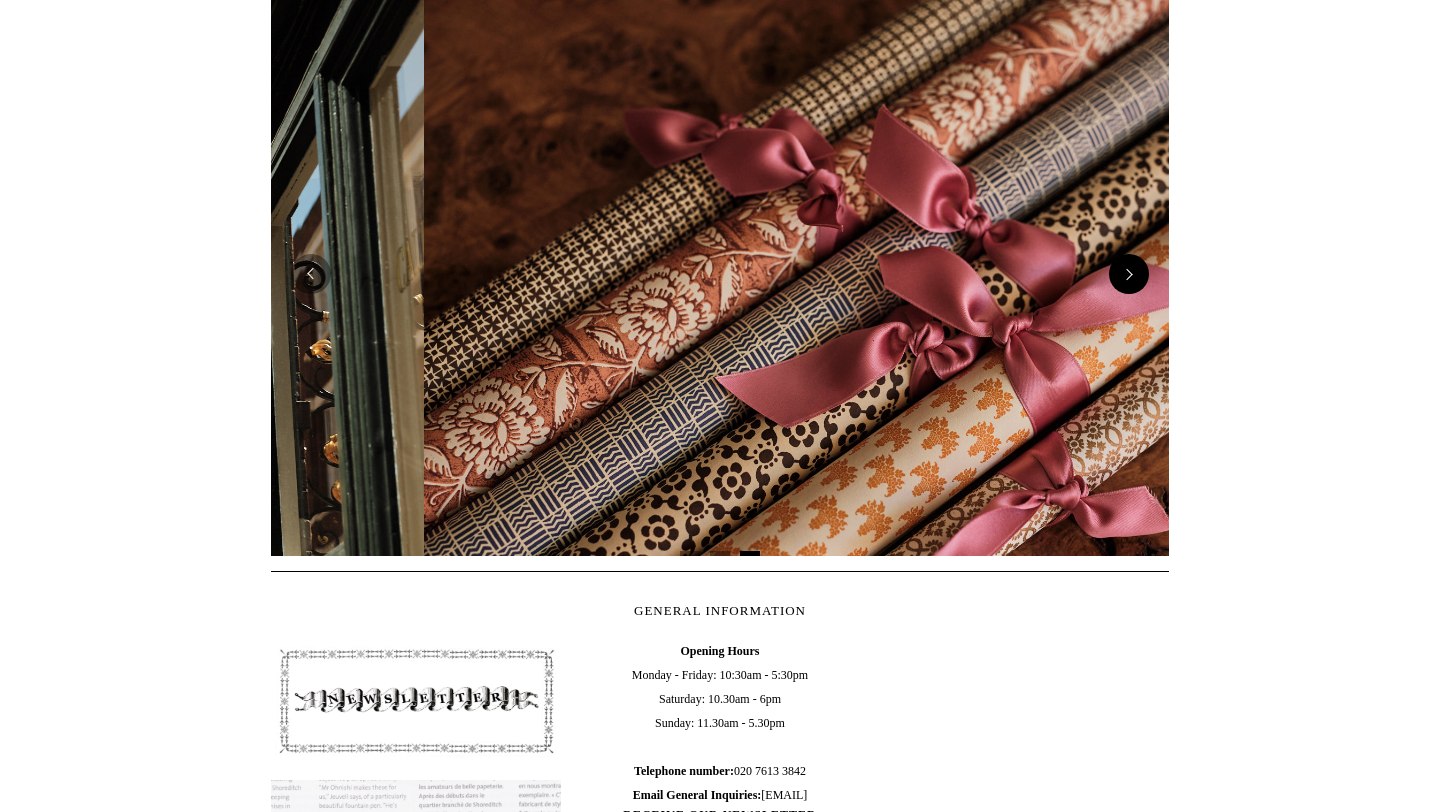 scroll, scrollTop: 0, scrollLeft: 1796, axis: horizontal 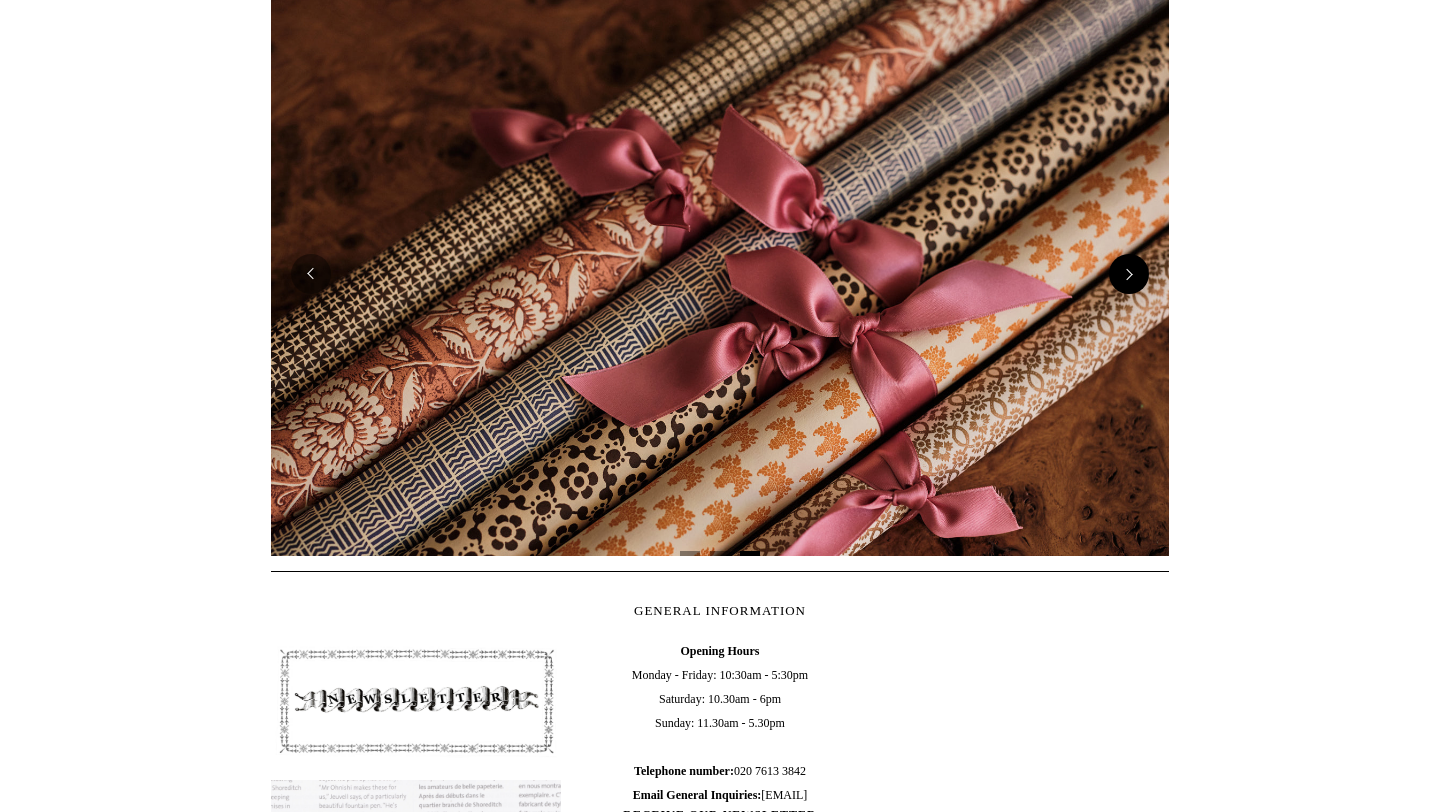 click at bounding box center [1129, 274] 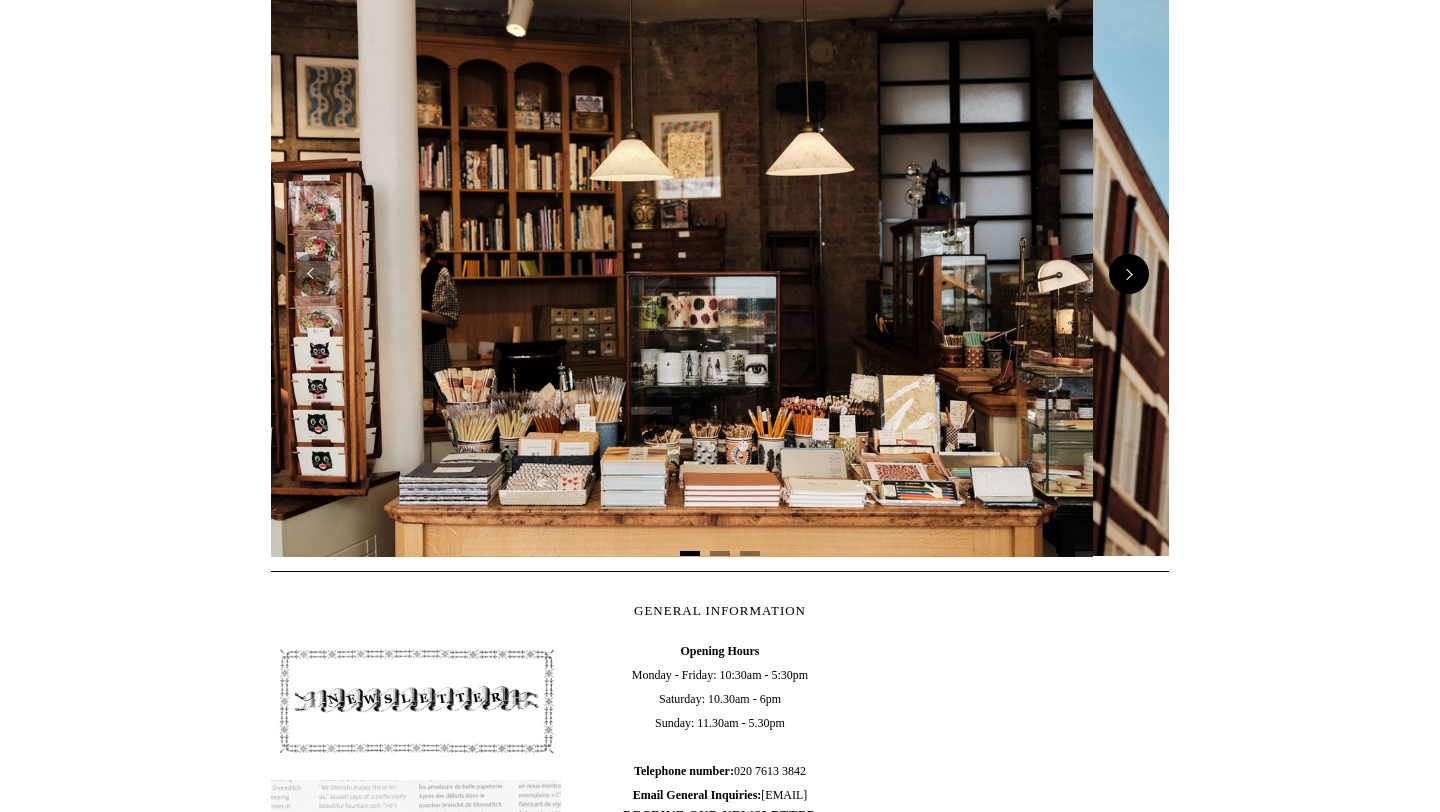 scroll, scrollTop: 0, scrollLeft: 0, axis: both 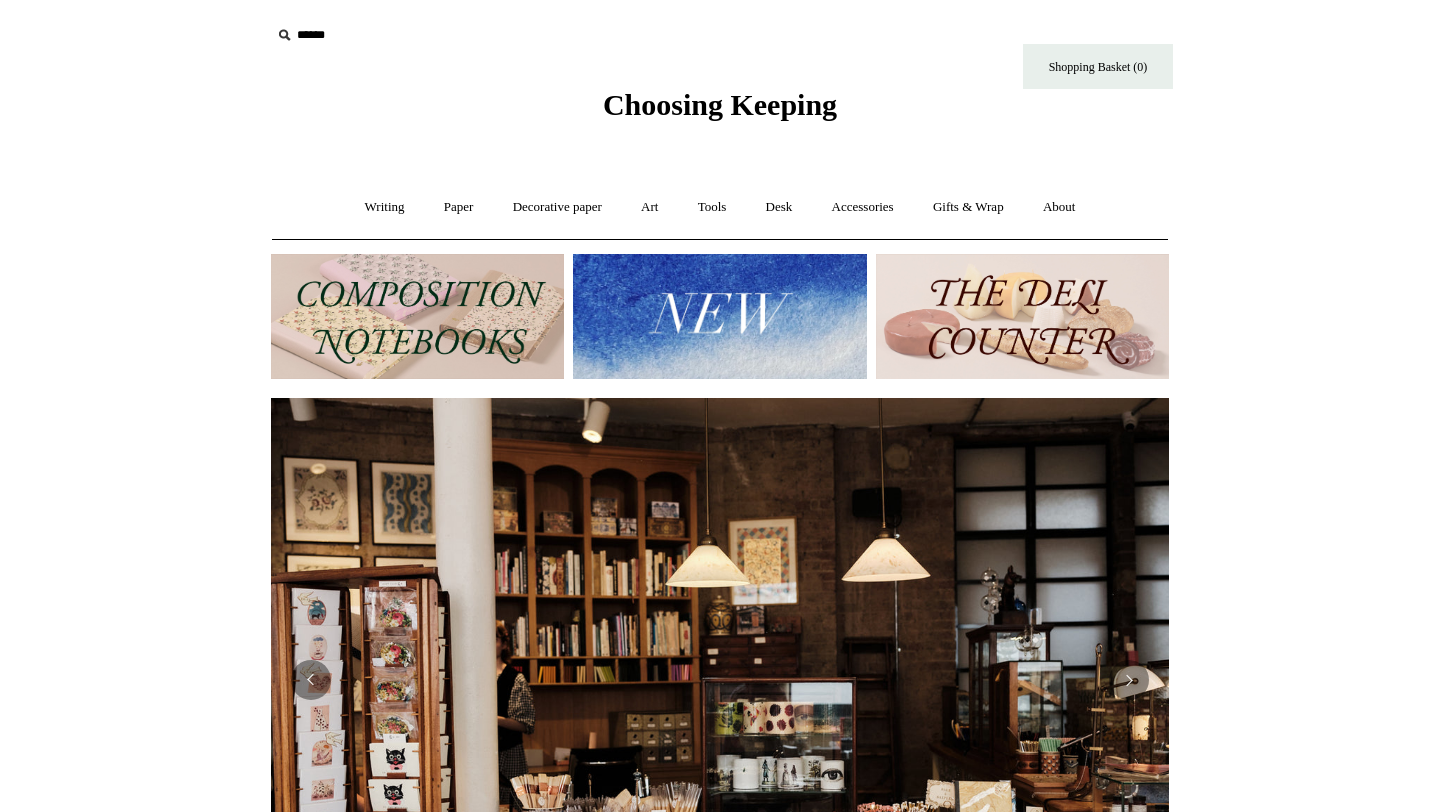 click at bounding box center (417, 316) 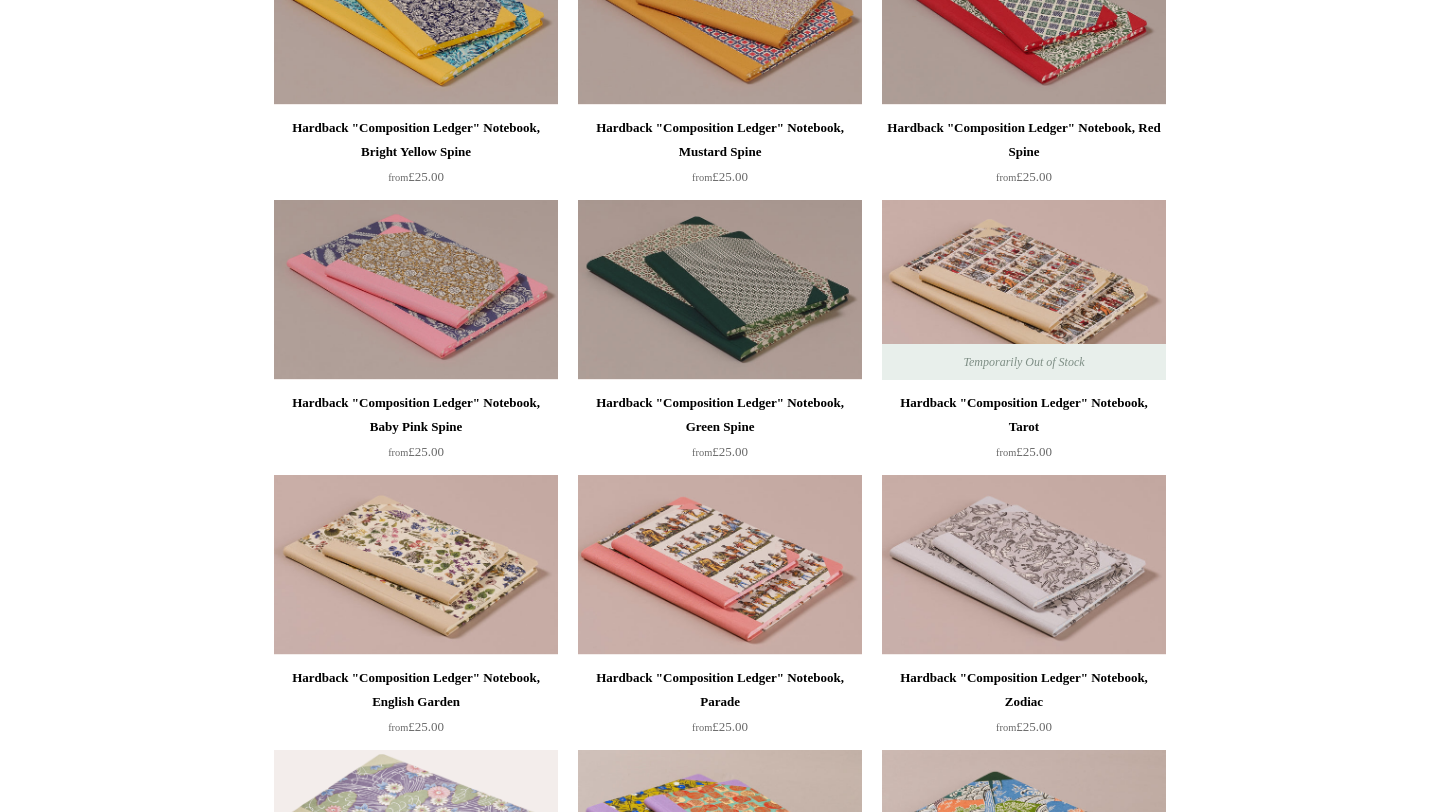 scroll, scrollTop: 385, scrollLeft: 0, axis: vertical 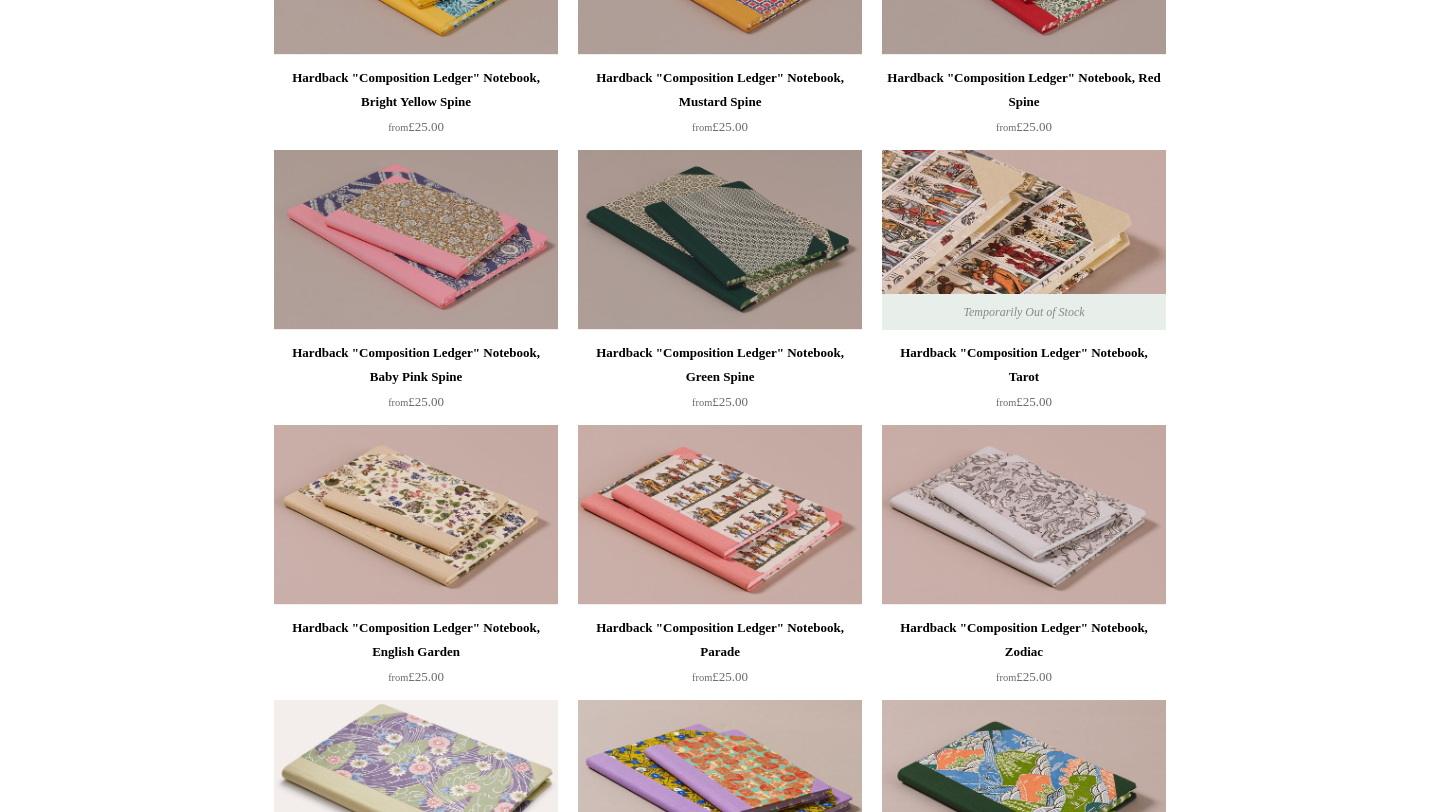 click at bounding box center [1024, 240] 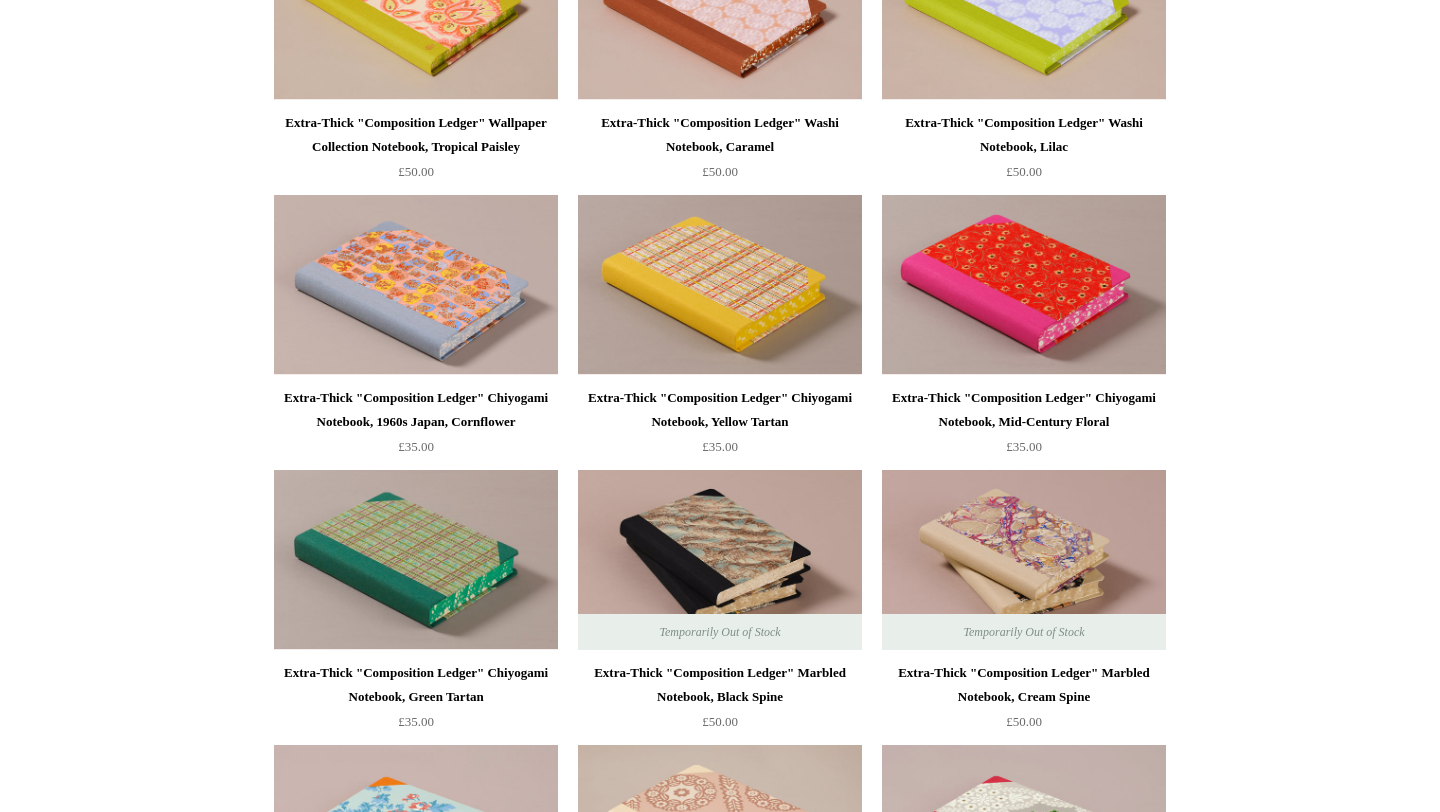scroll, scrollTop: 0, scrollLeft: 0, axis: both 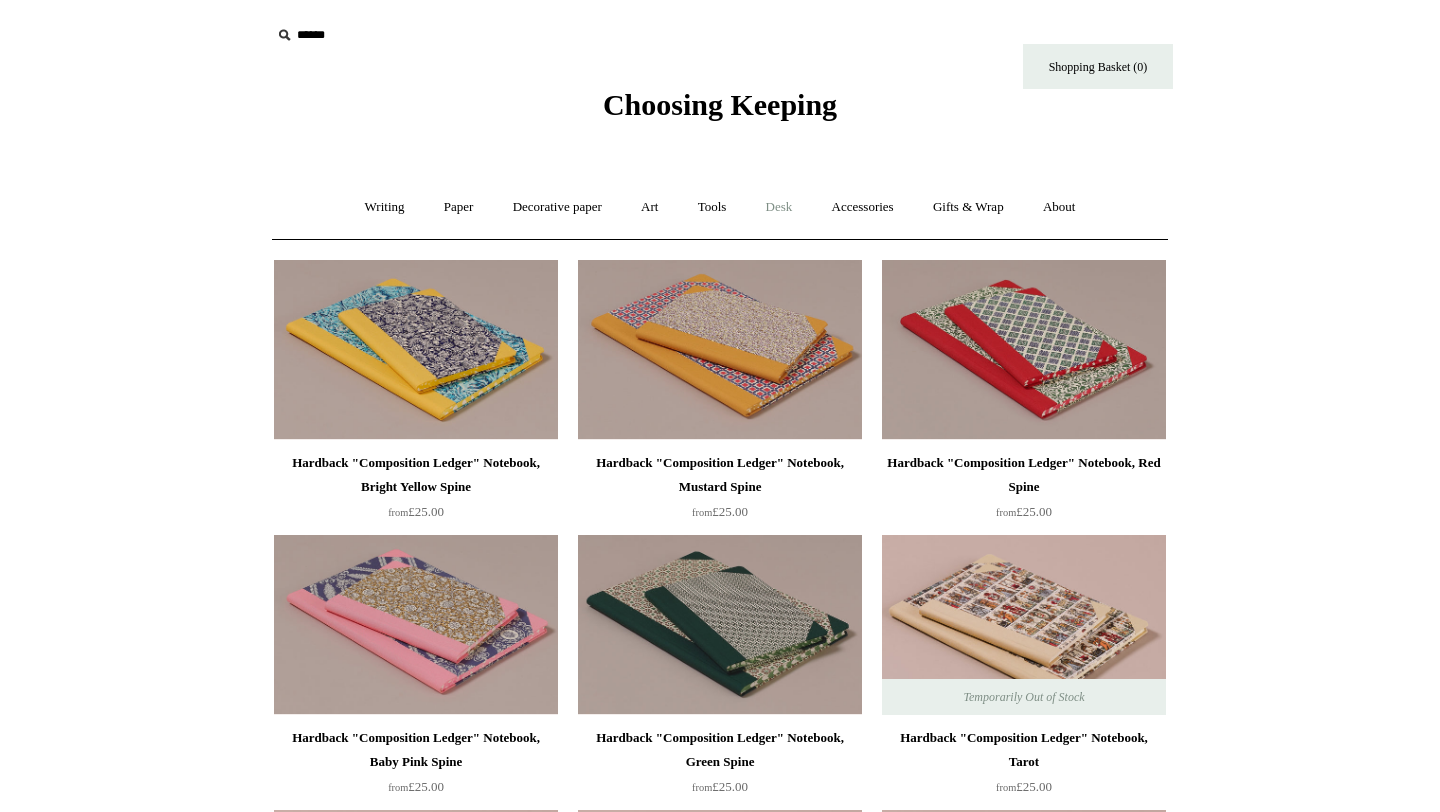 click on "Desk +" at bounding box center (779, 207) 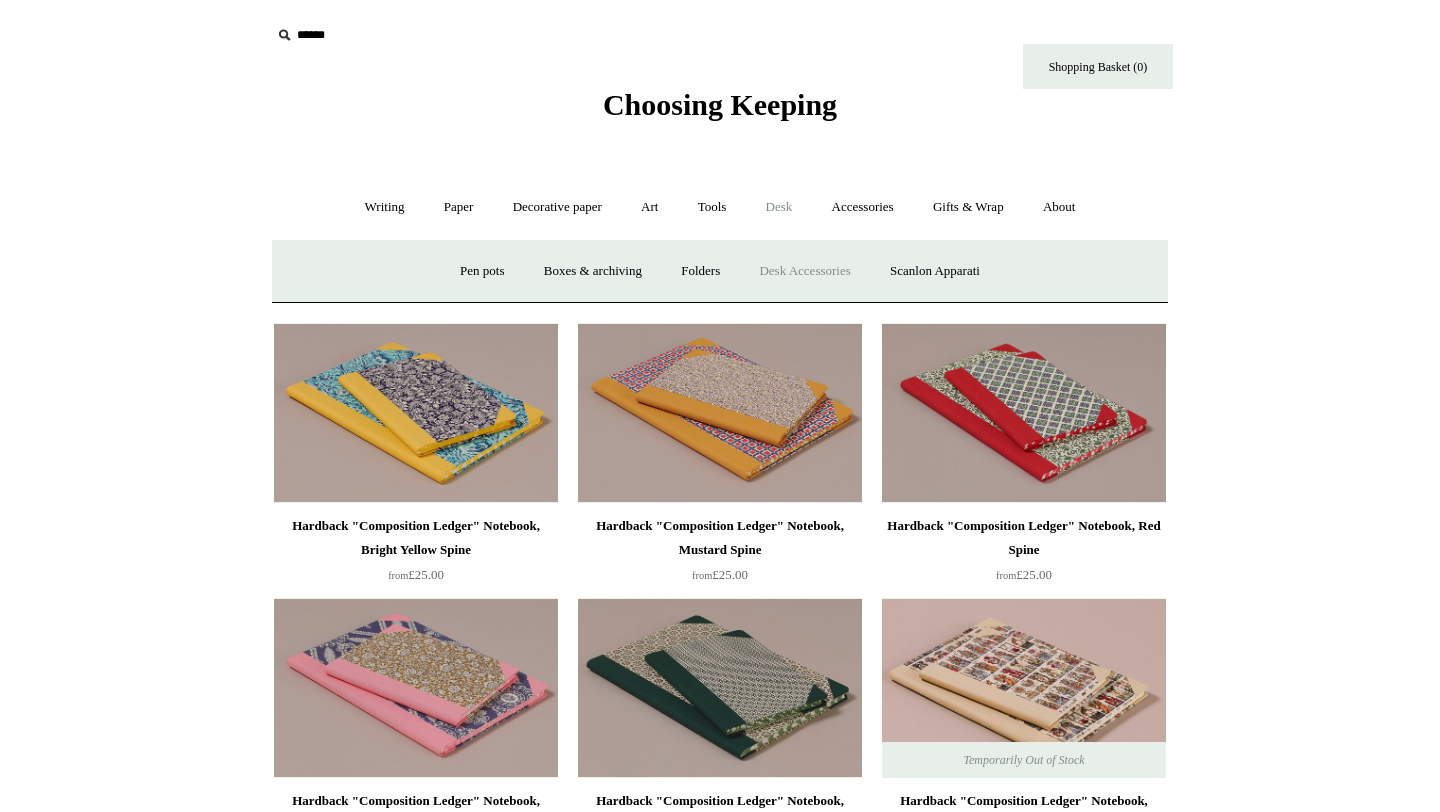 click on "Desk Accessories" at bounding box center (804, 271) 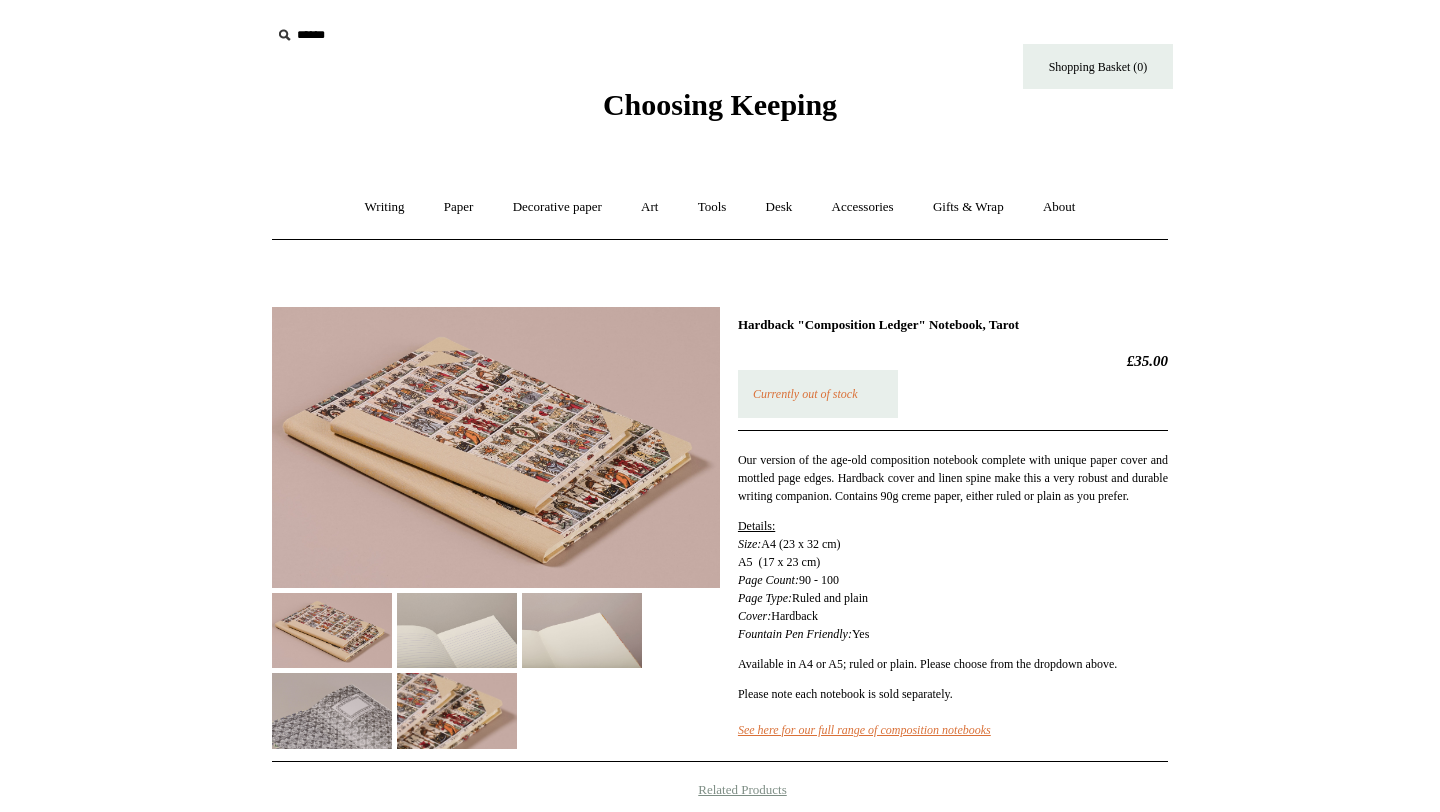 scroll, scrollTop: 0, scrollLeft: 0, axis: both 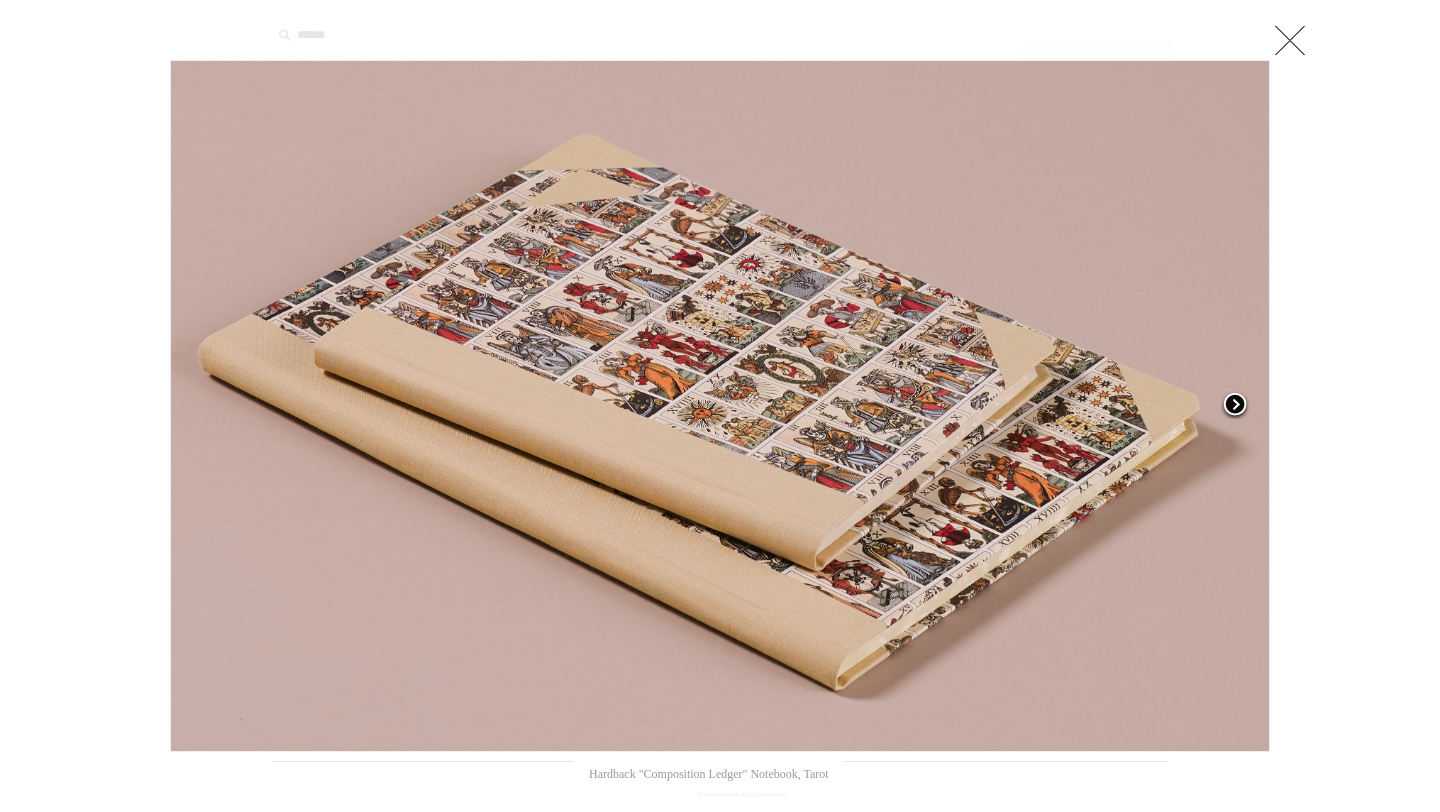 click at bounding box center (1235, 406) 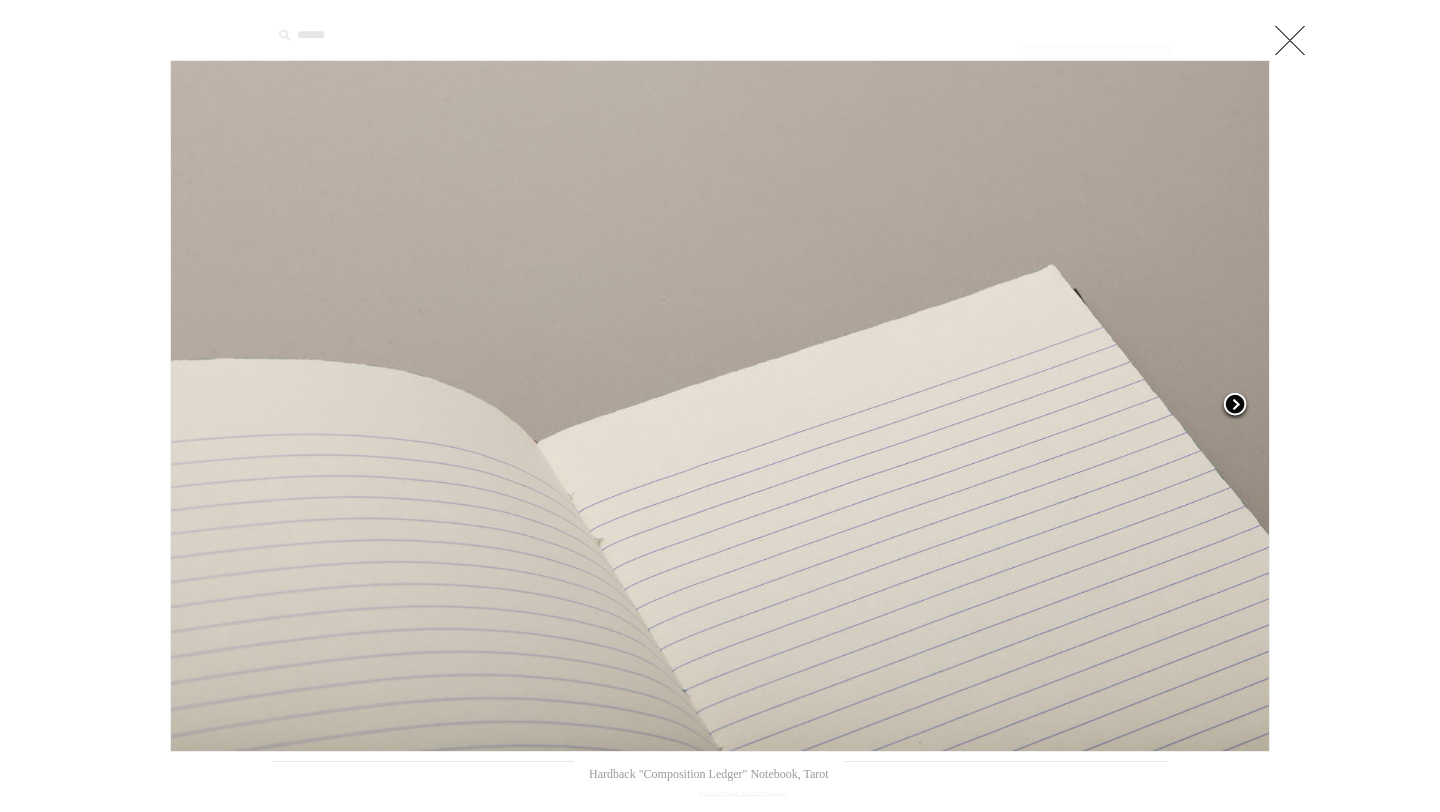 click at bounding box center [1235, 406] 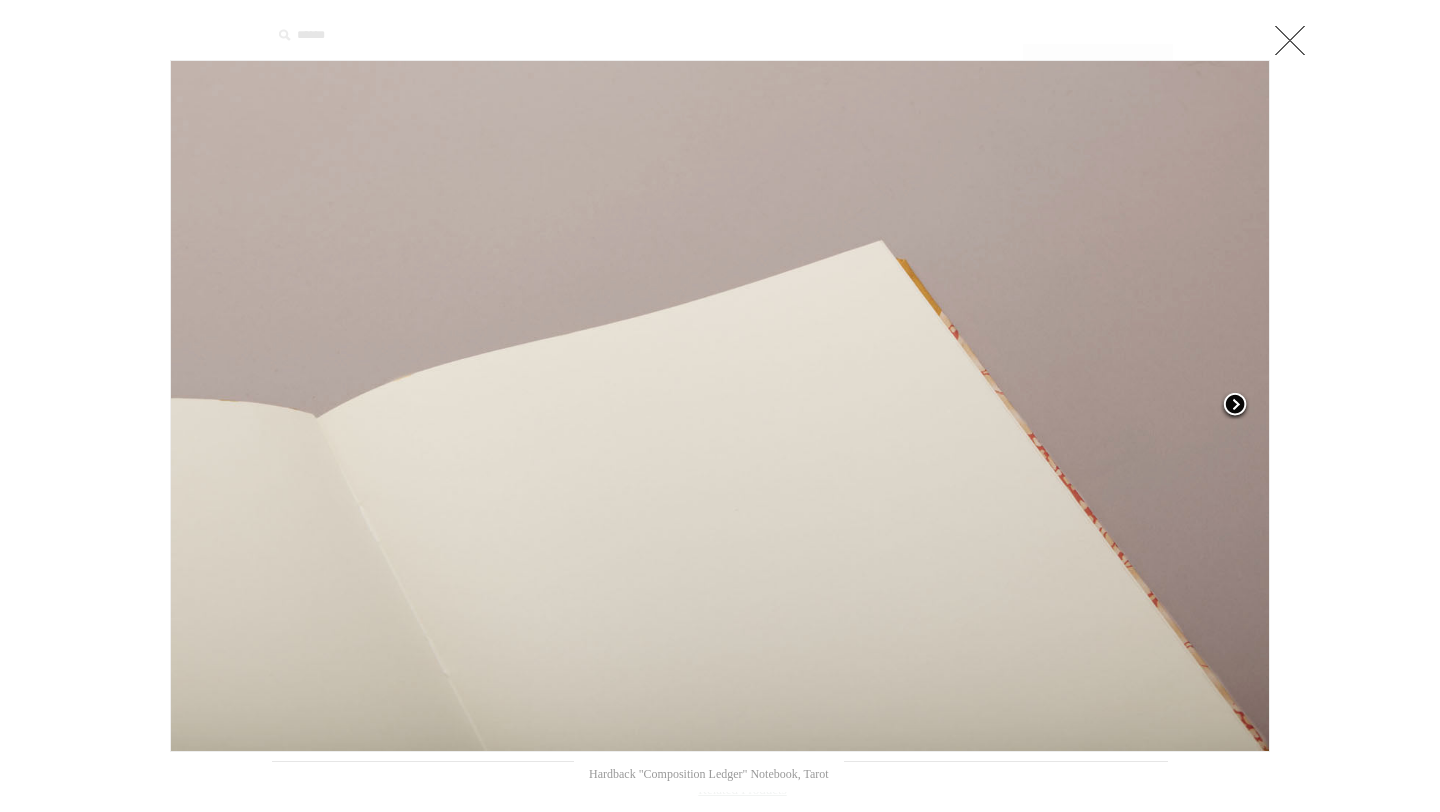 click at bounding box center [1235, 406] 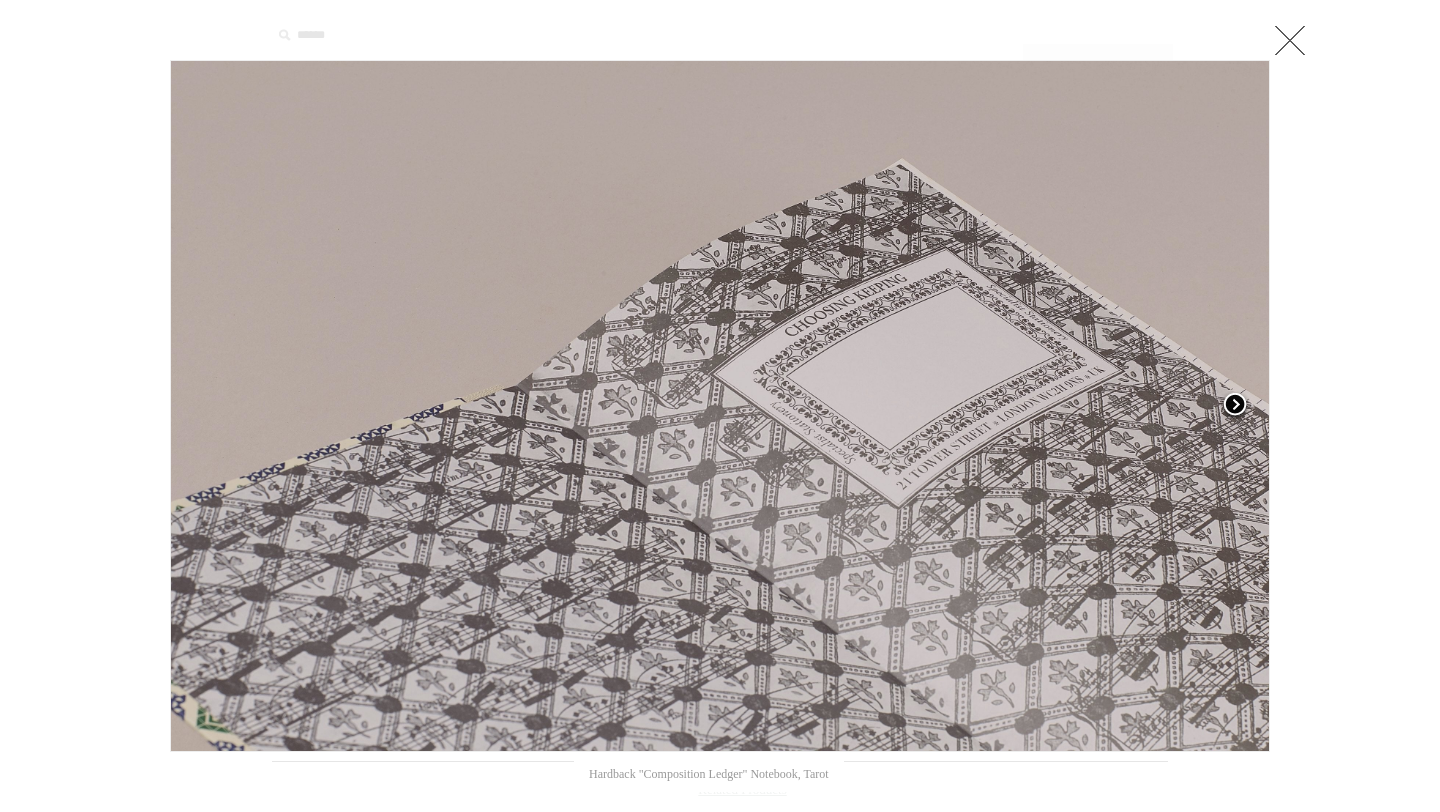 click at bounding box center (1235, 406) 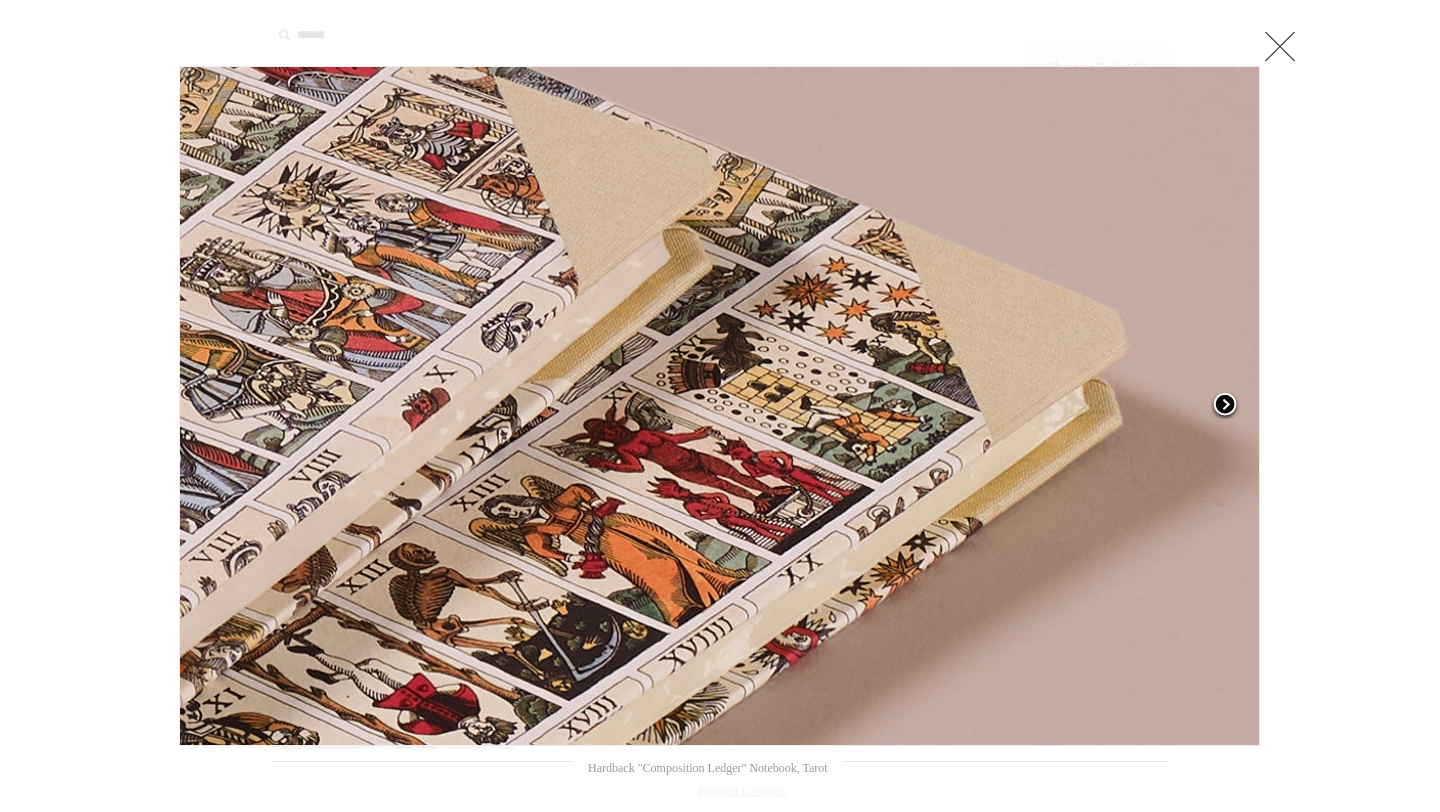 click at bounding box center [1225, 406] 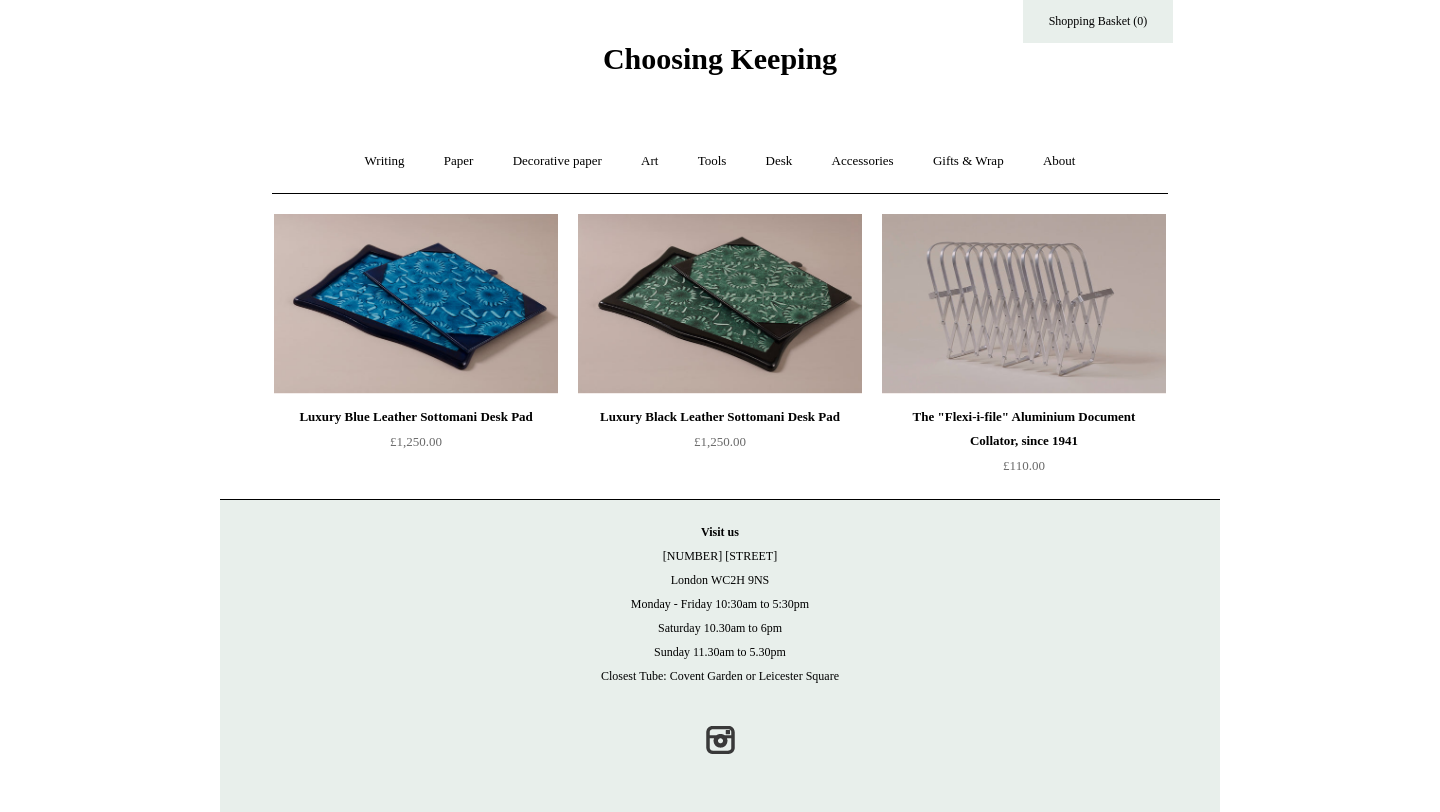 scroll, scrollTop: 0, scrollLeft: 0, axis: both 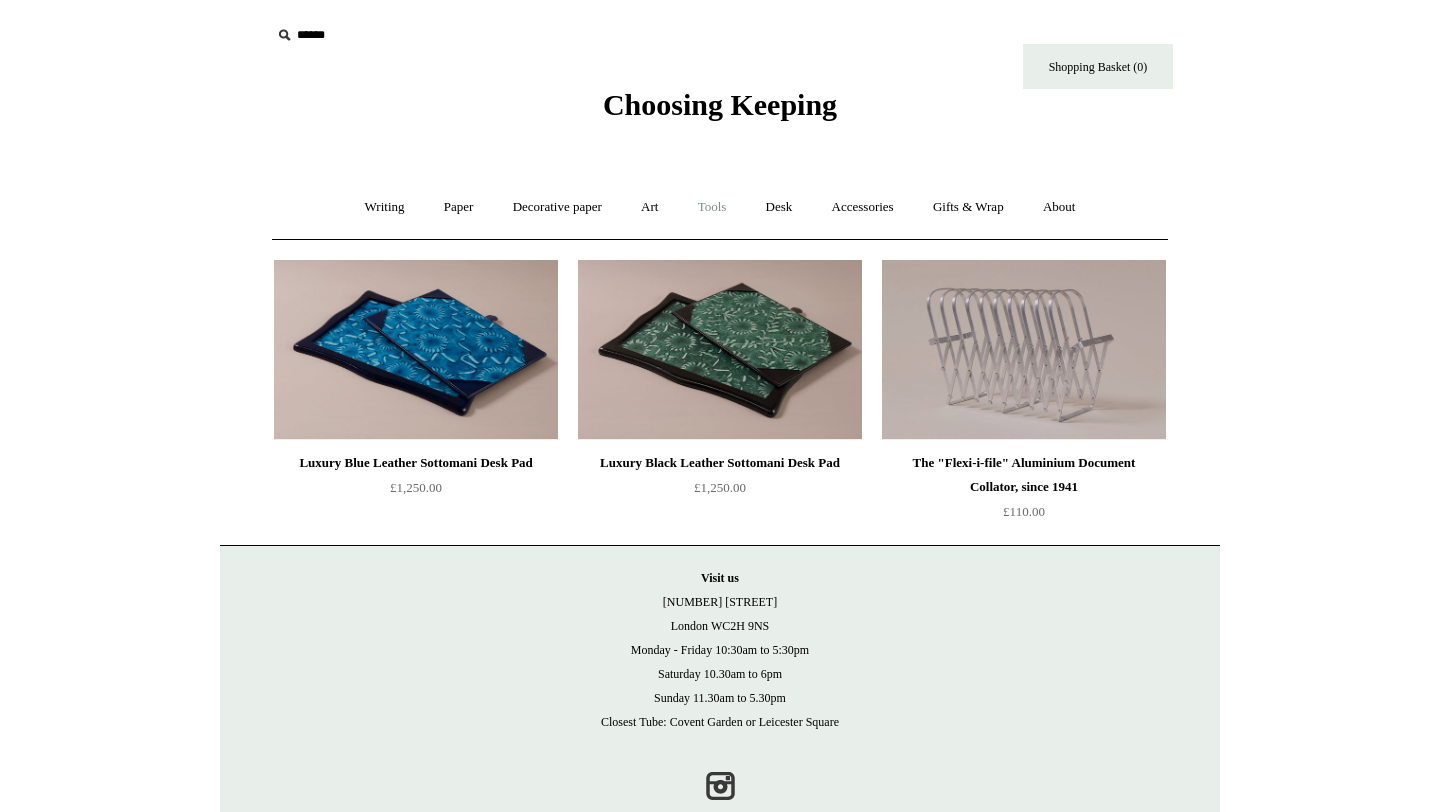 click on "Tools +" at bounding box center (712, 207) 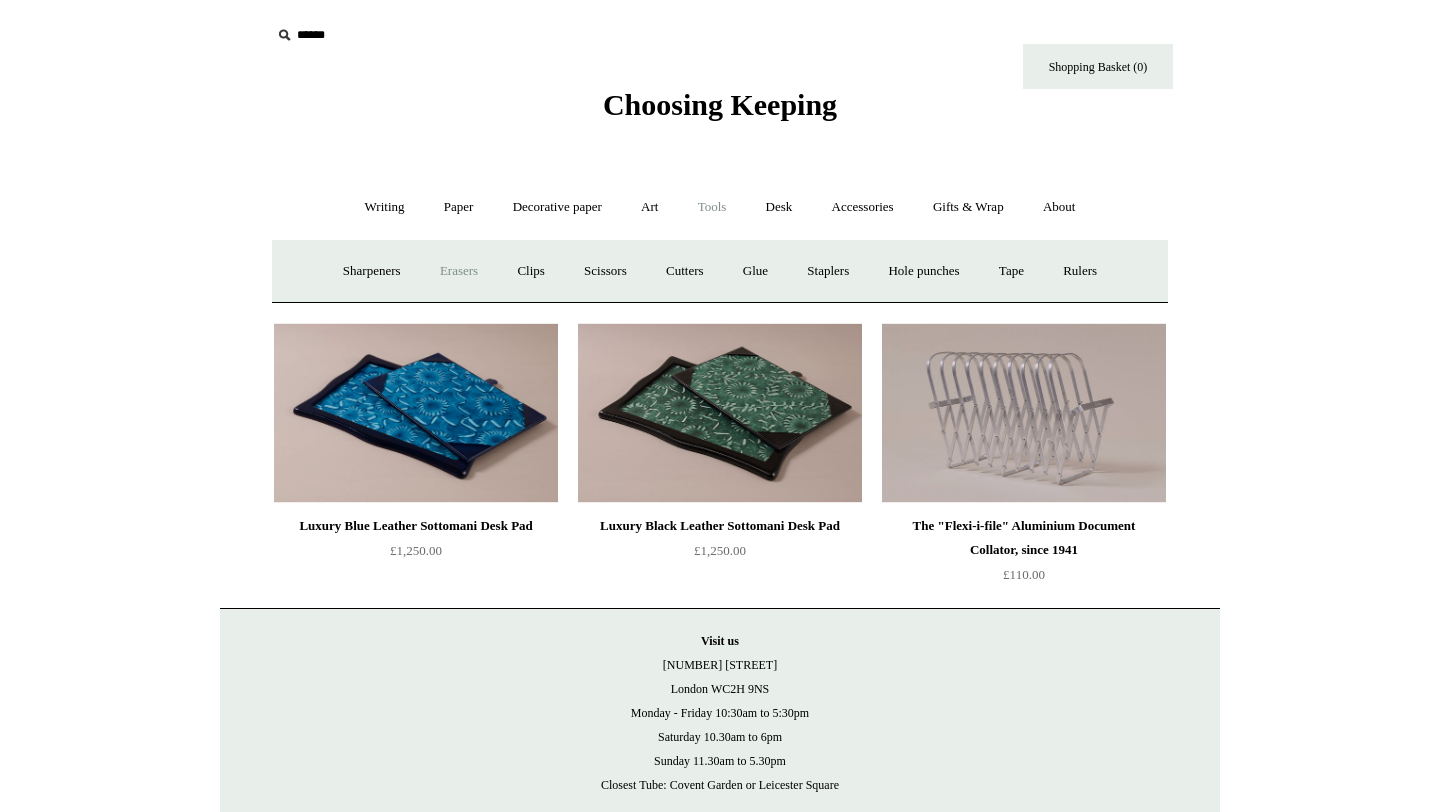 click on "Erasers" at bounding box center [459, 271] 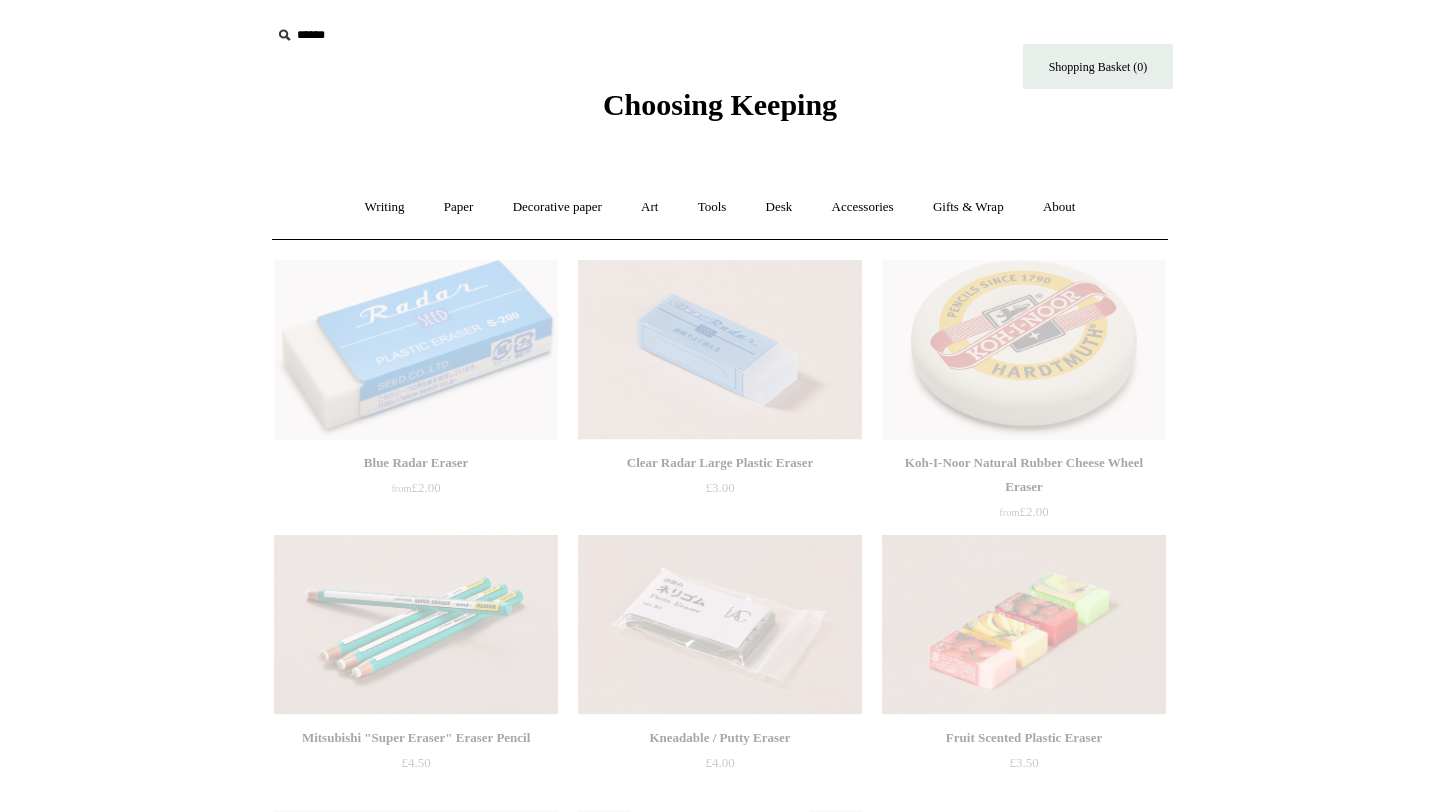 scroll, scrollTop: 0, scrollLeft: 0, axis: both 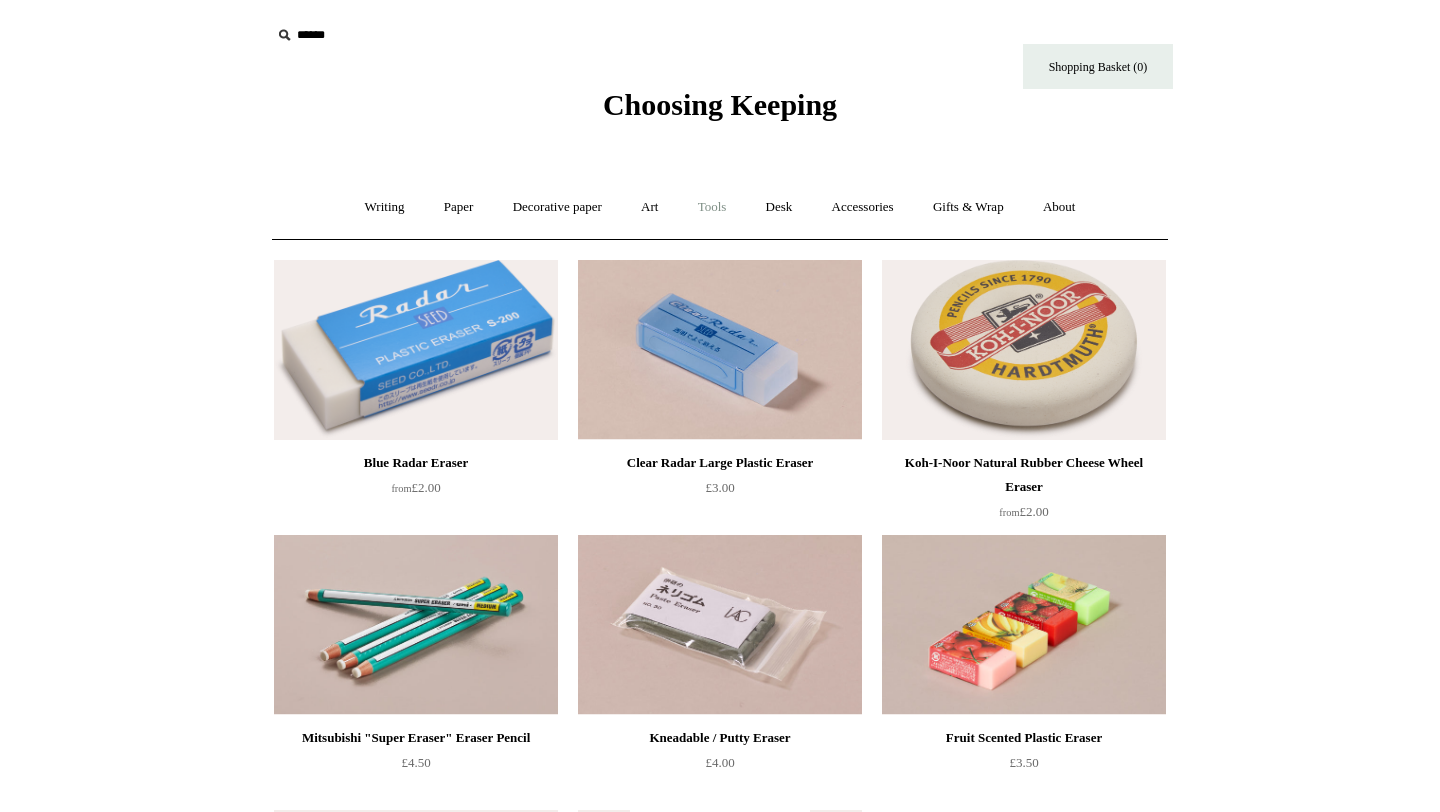 click on "Tools +" at bounding box center (712, 207) 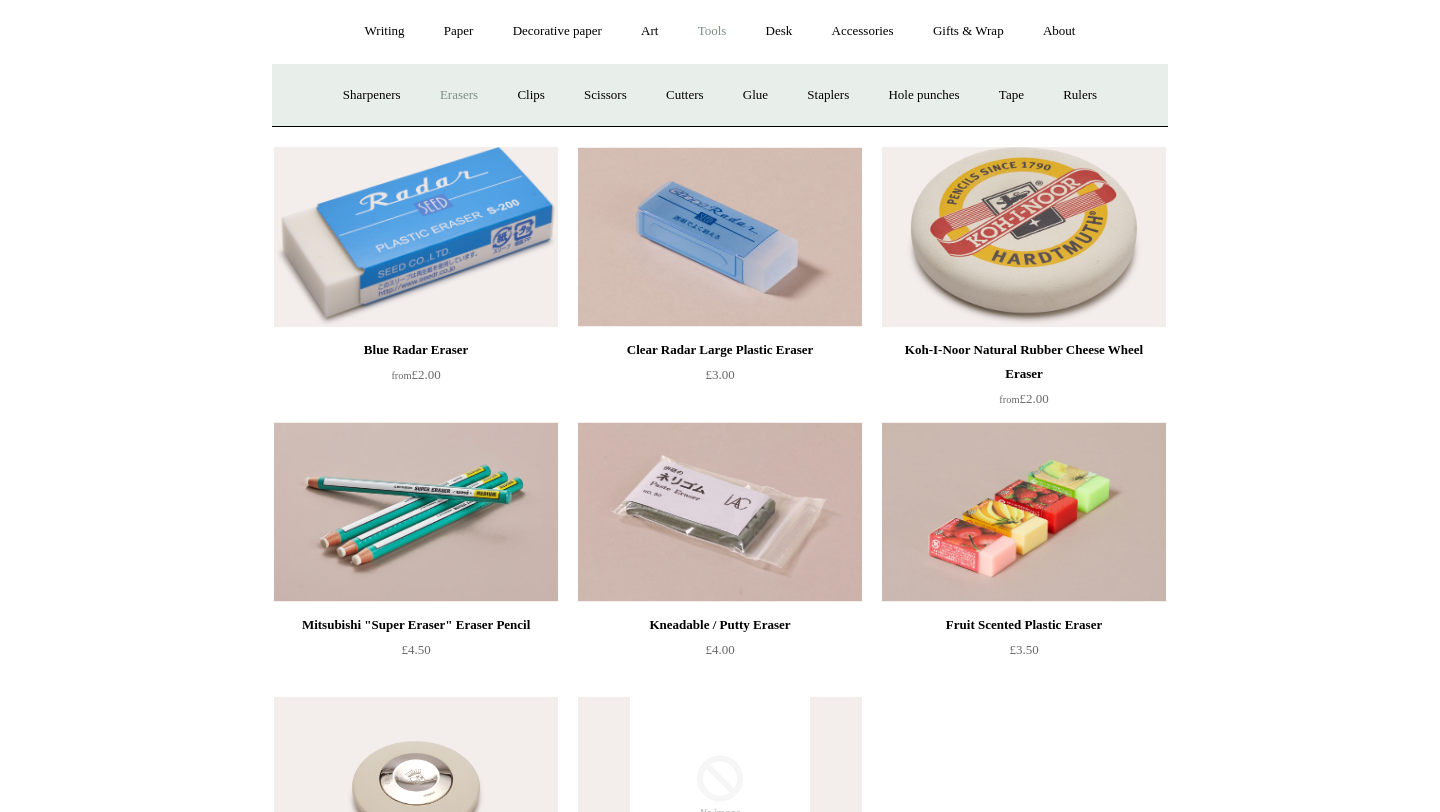 scroll, scrollTop: 0, scrollLeft: 0, axis: both 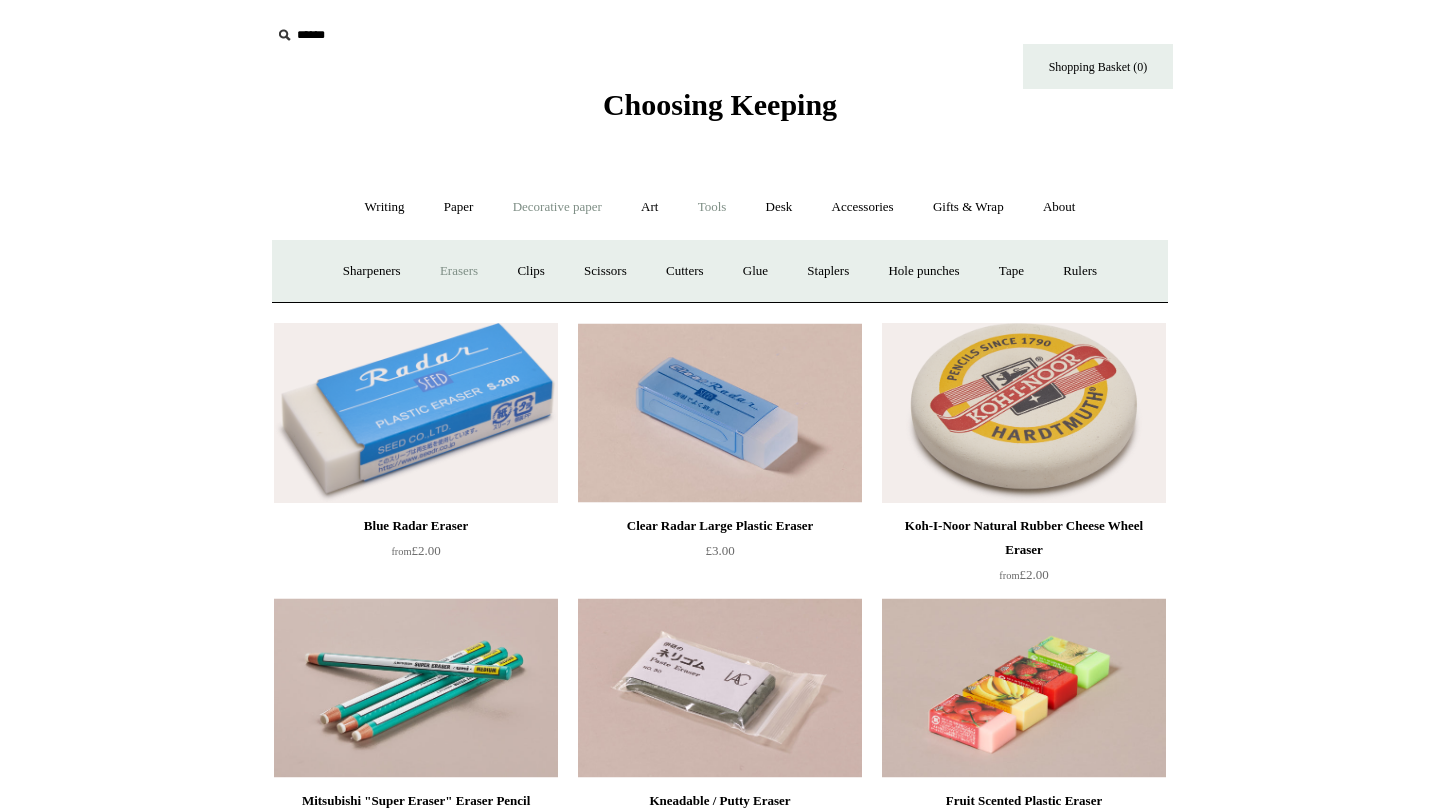 click on "Decorative paper +" at bounding box center [557, 207] 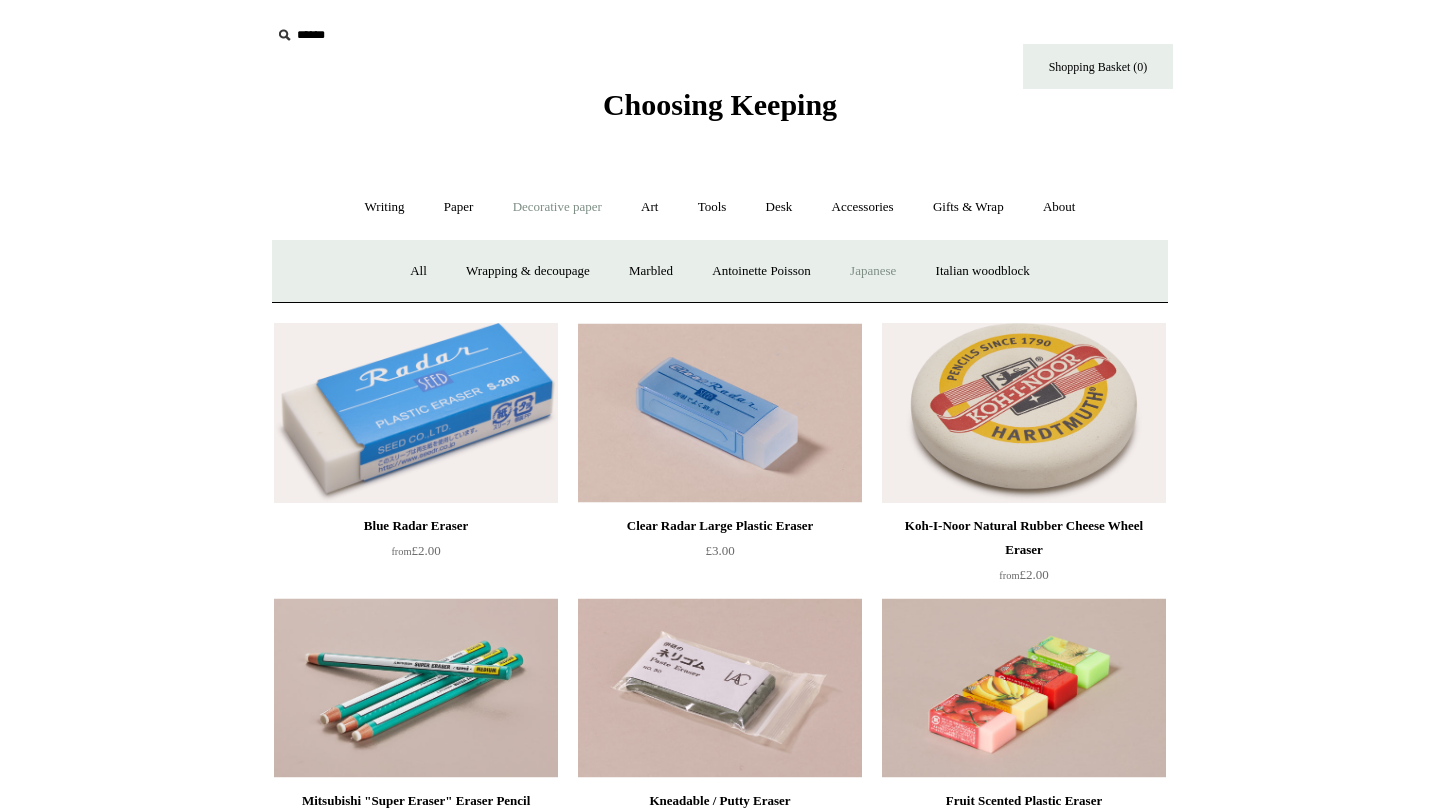 click on "Japanese" at bounding box center [873, 271] 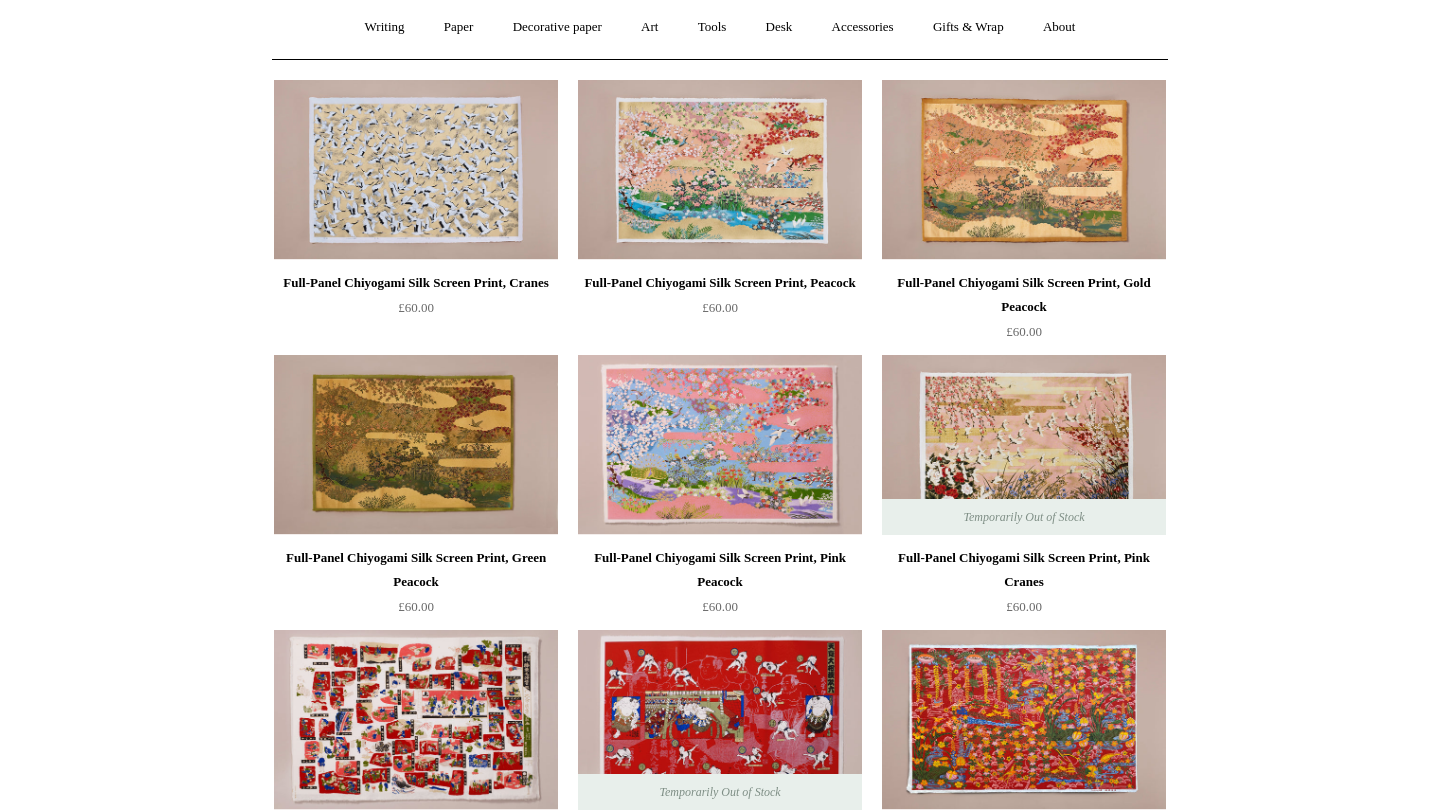 scroll, scrollTop: 0, scrollLeft: 0, axis: both 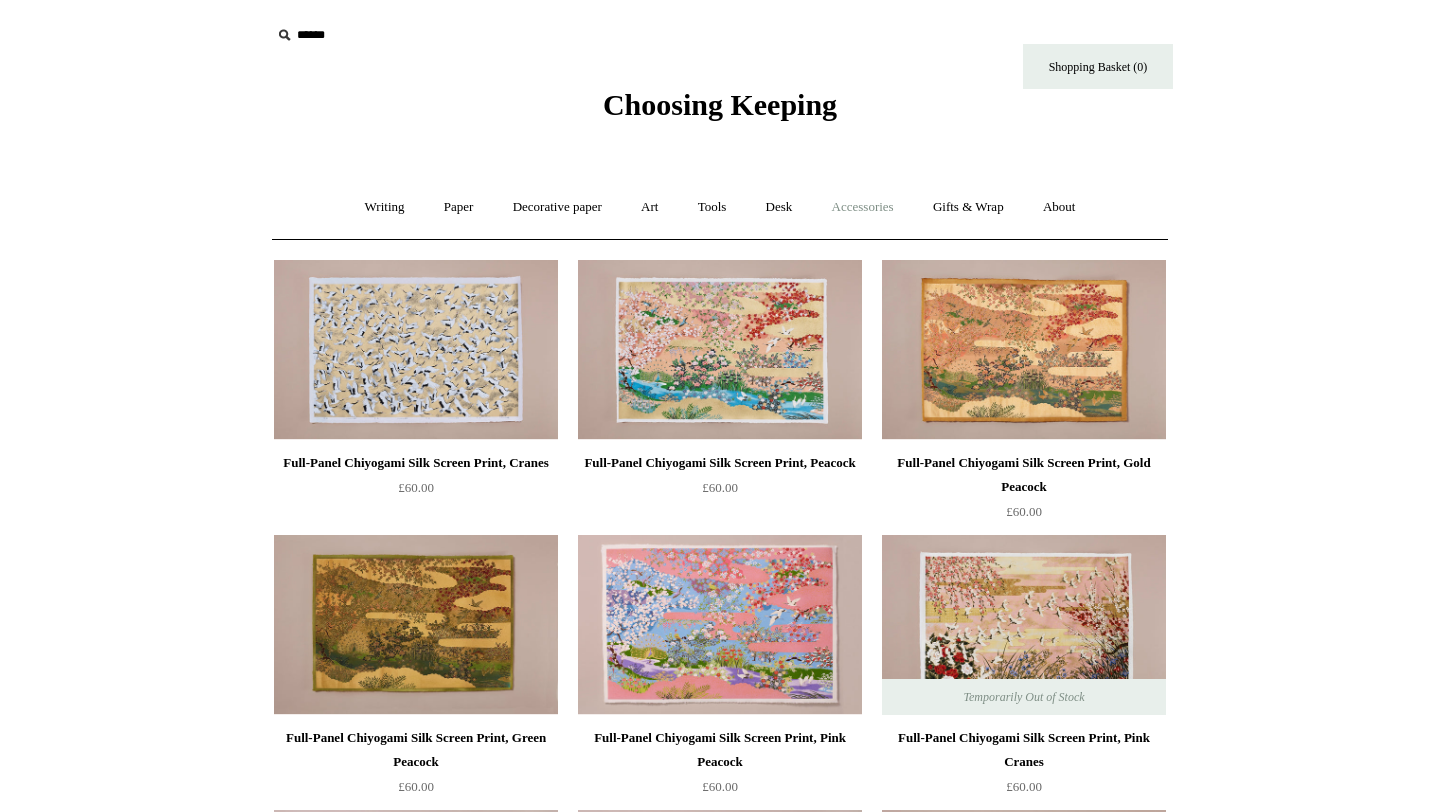 click on "Accessories +" at bounding box center [863, 207] 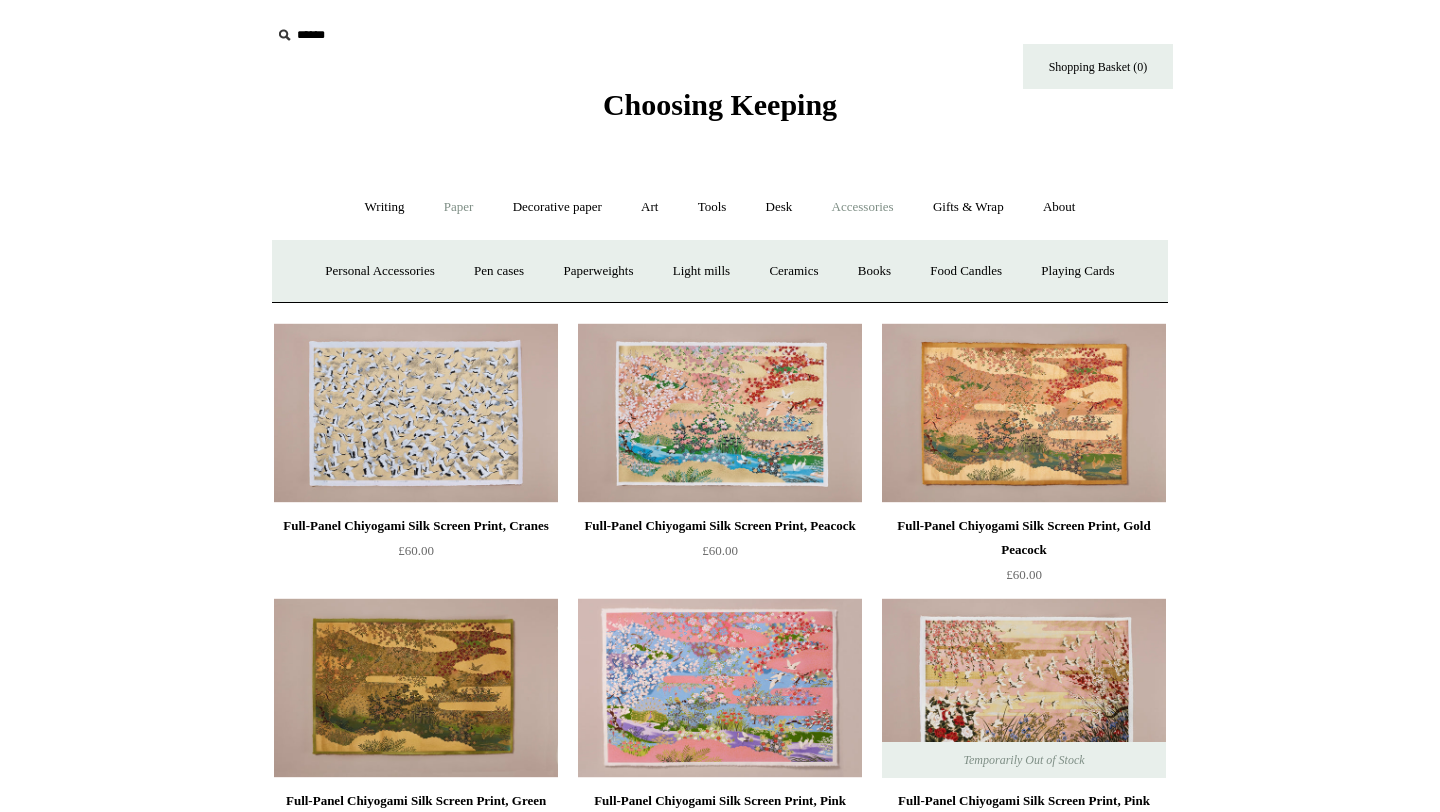 click on "Paper +" at bounding box center (459, 207) 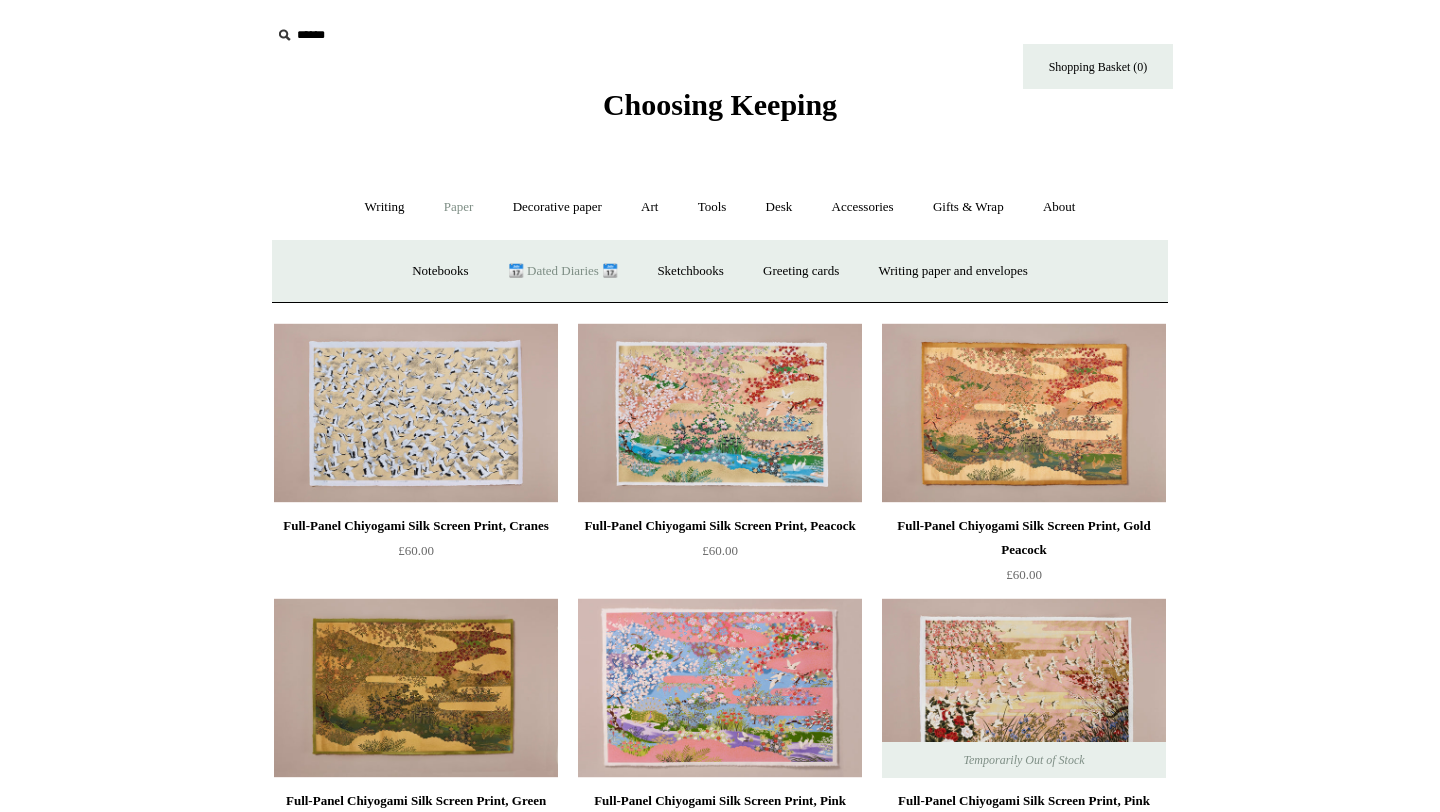 click on "📆 Dated Diaries 📆" at bounding box center (563, 271) 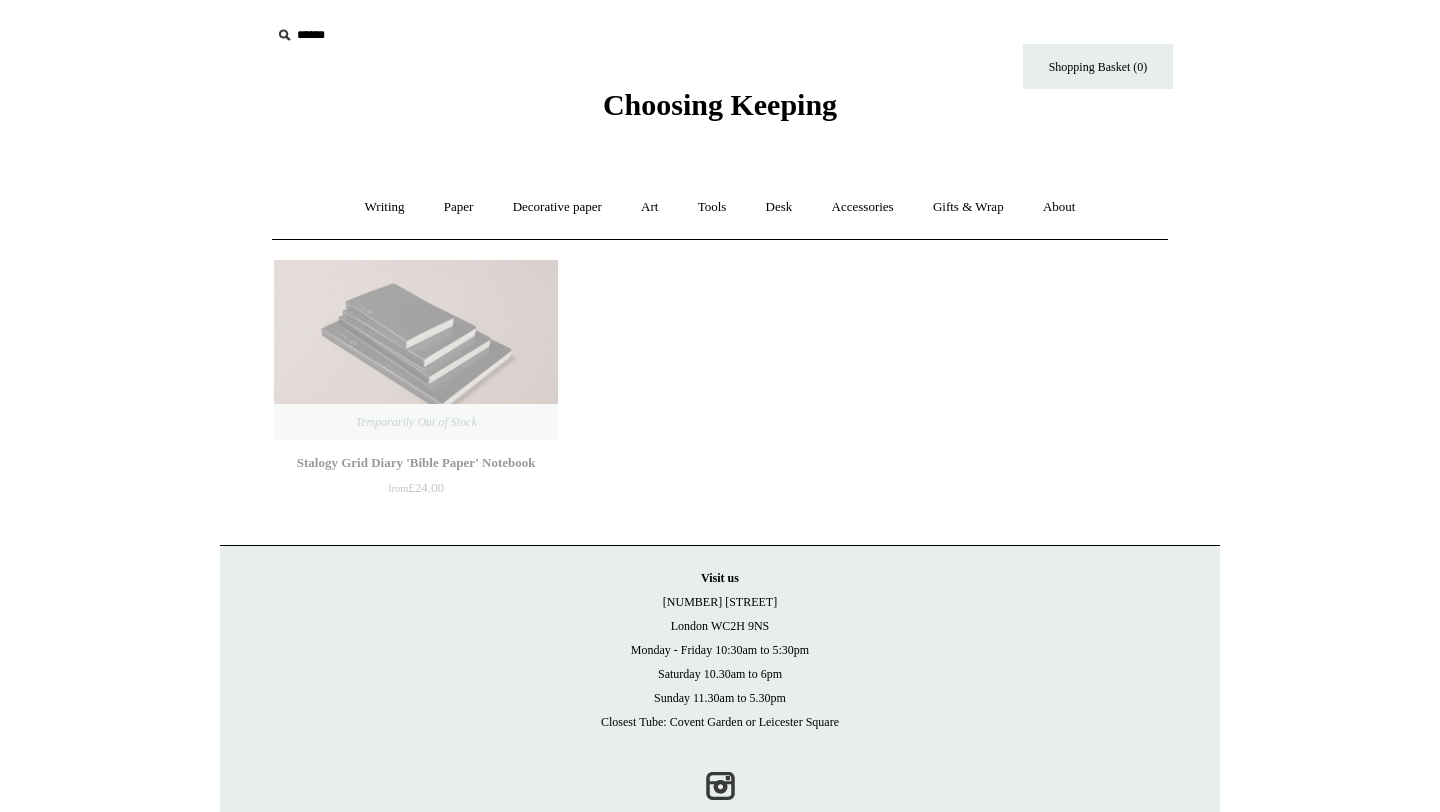 scroll, scrollTop: 0, scrollLeft: 0, axis: both 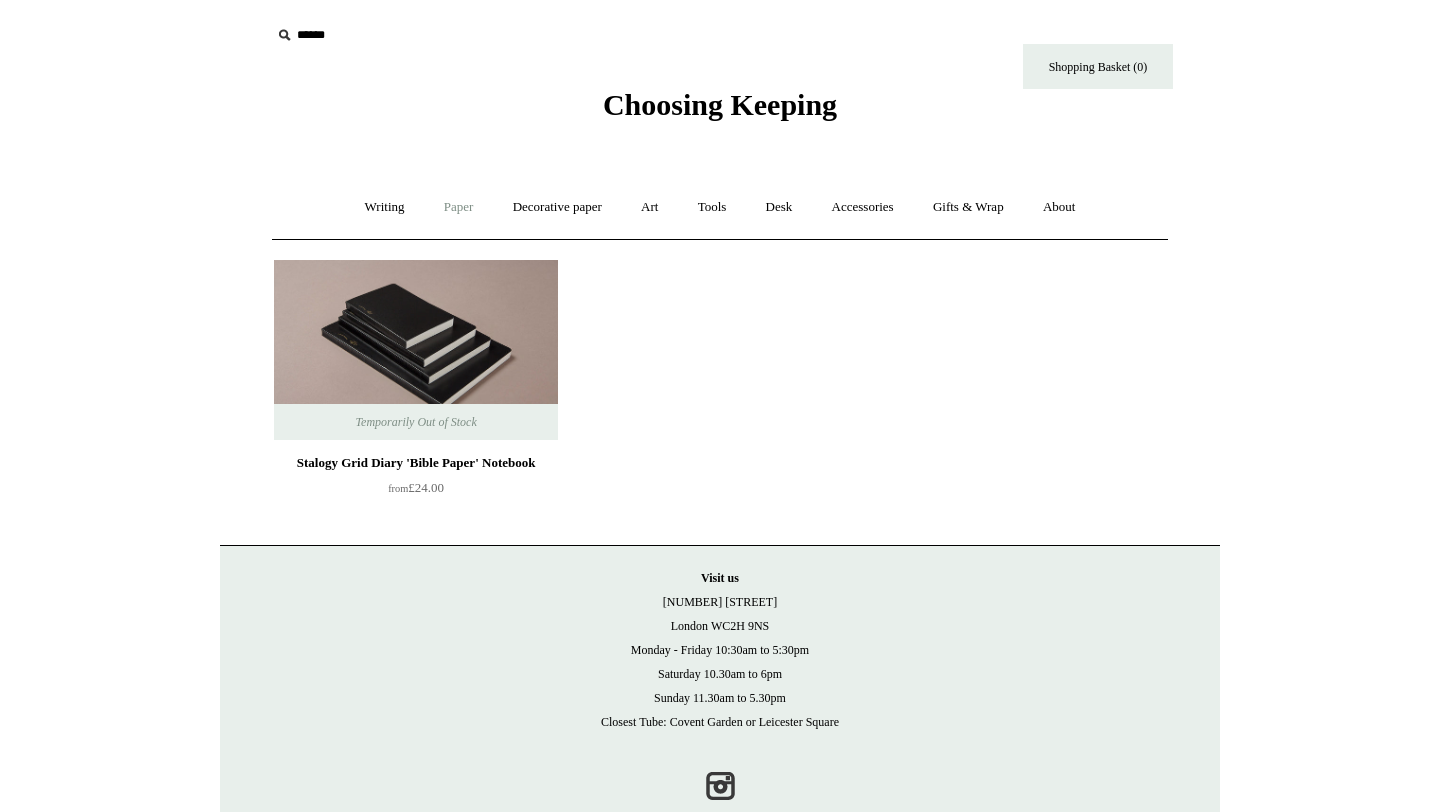 click on "Paper +" at bounding box center [459, 207] 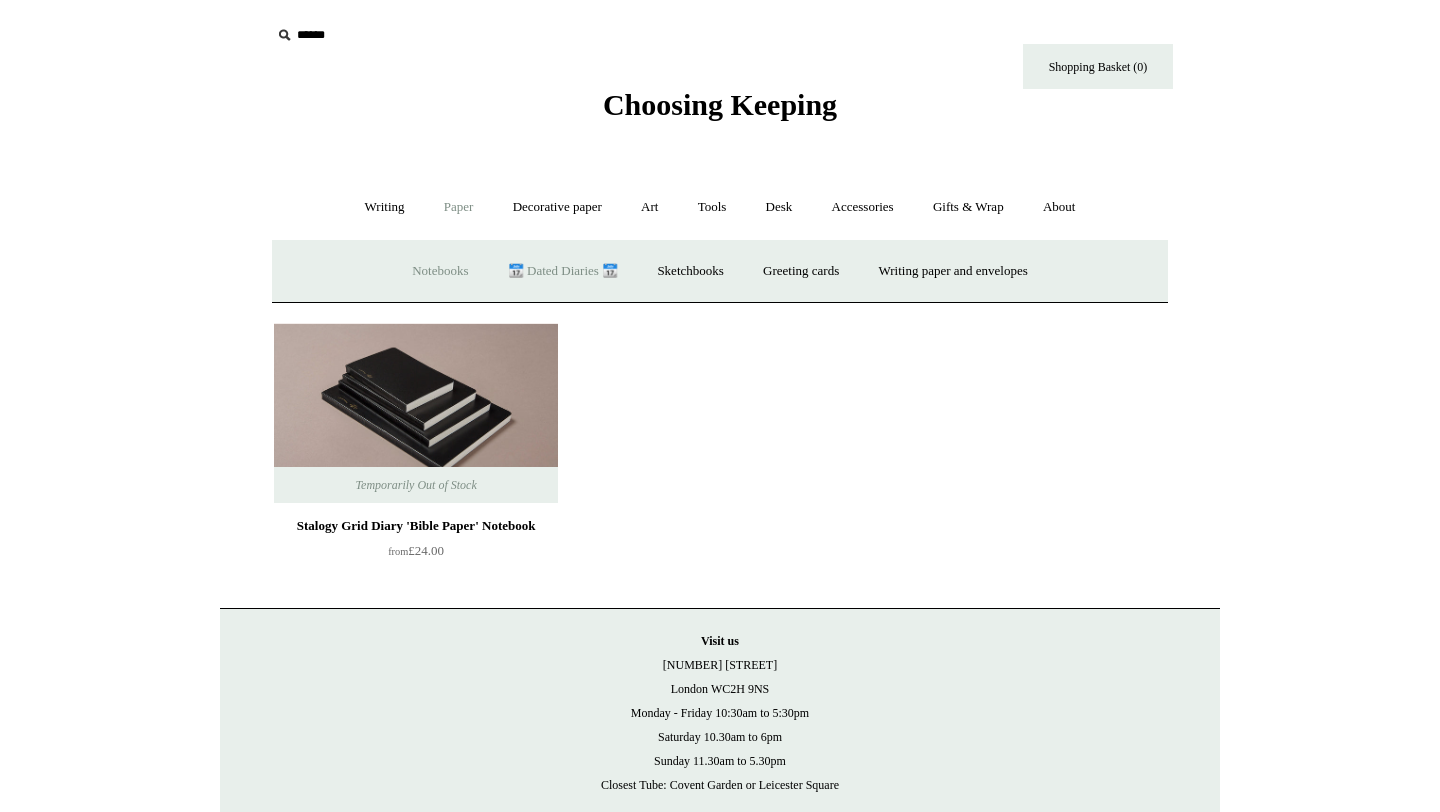 click on "Notebooks +" at bounding box center [440, 271] 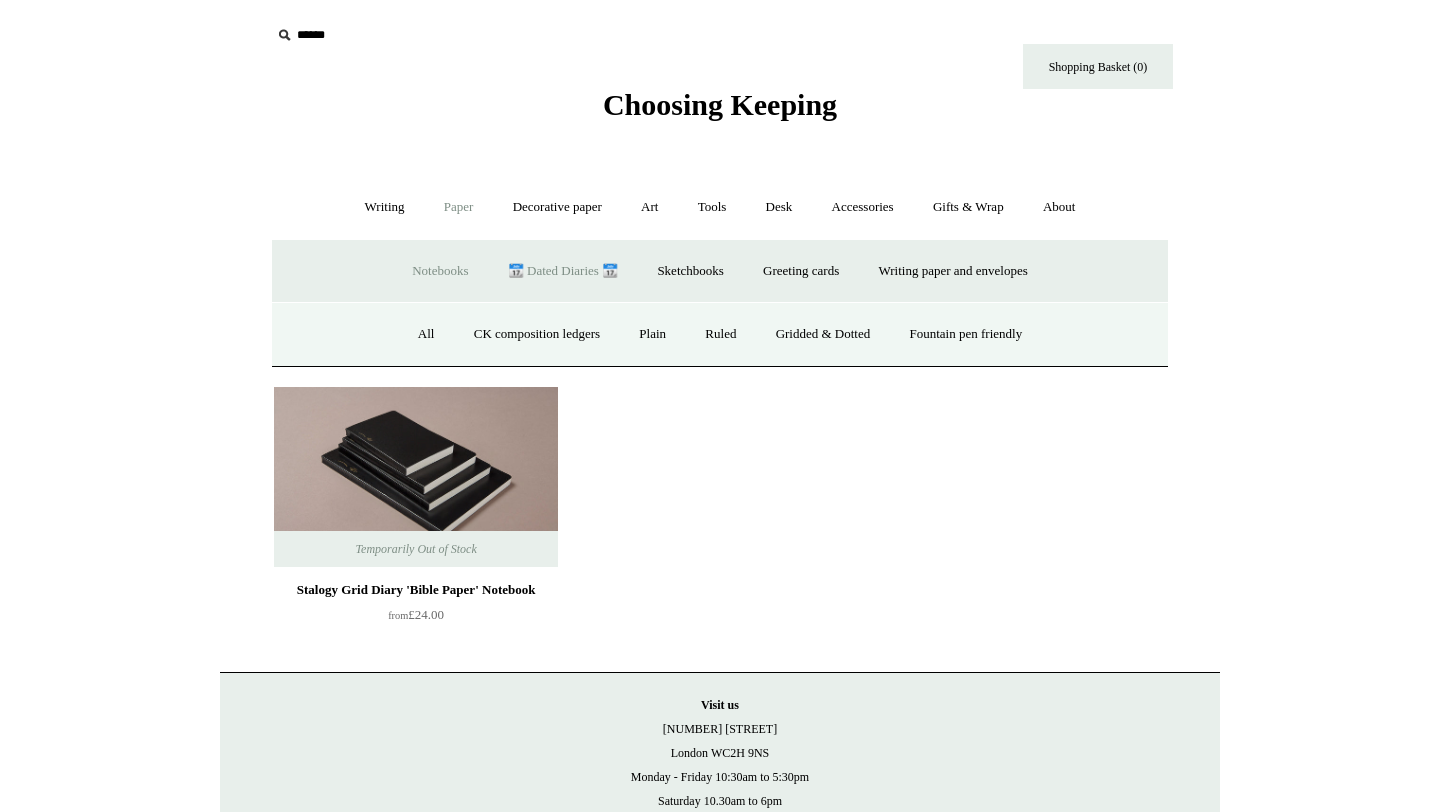 click on "Notebooks -" at bounding box center (440, 271) 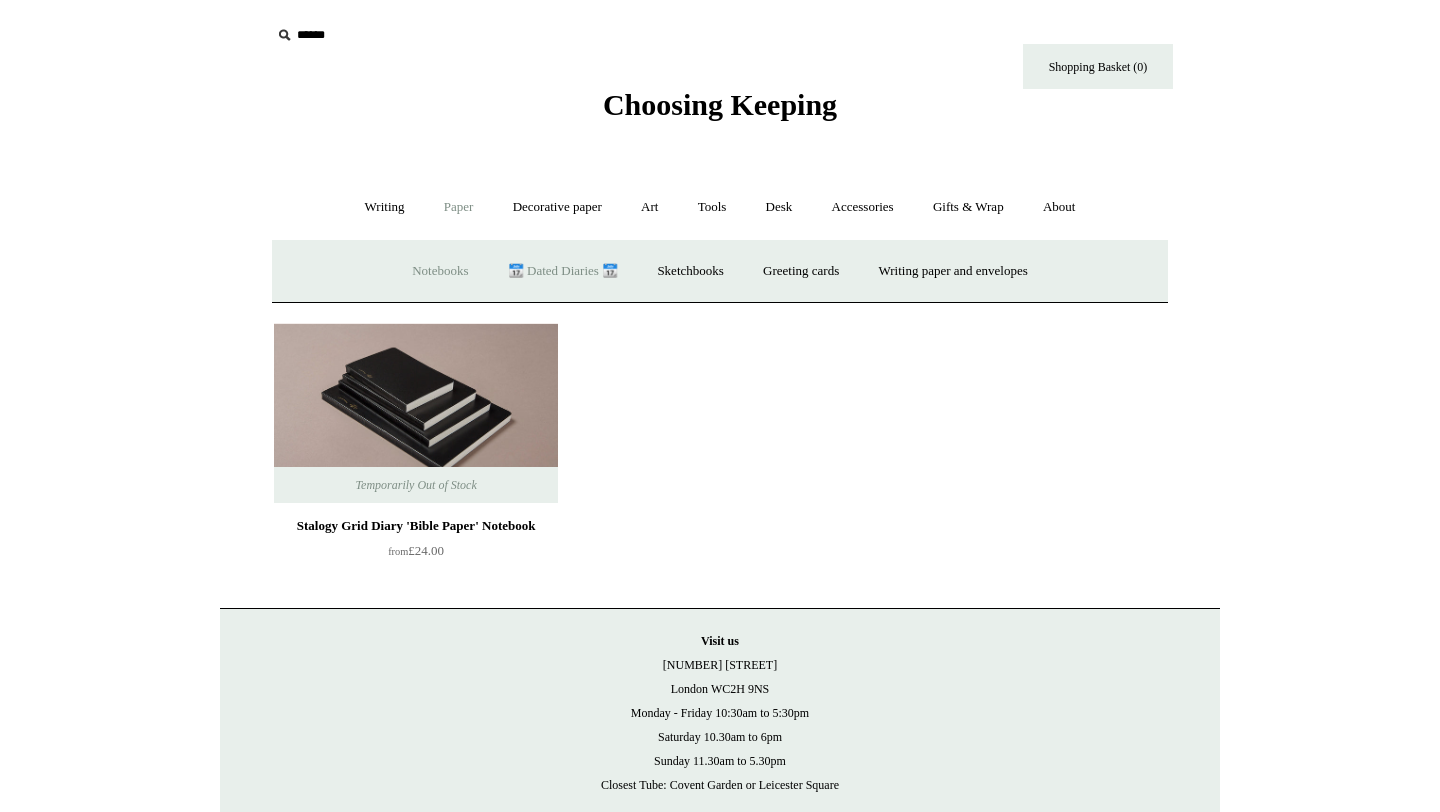 click on "Notebooks +" at bounding box center [440, 271] 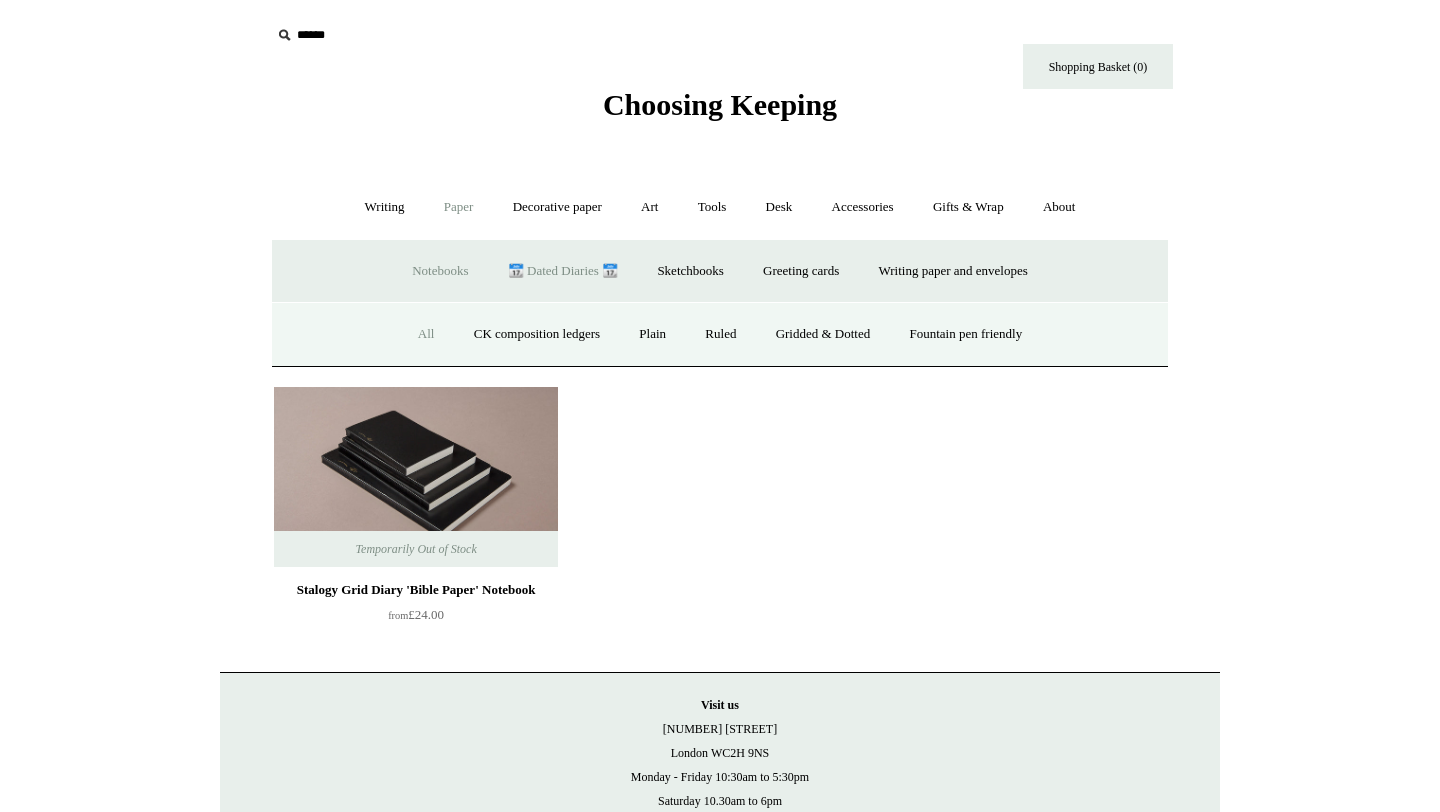 click on "All" at bounding box center (426, 334) 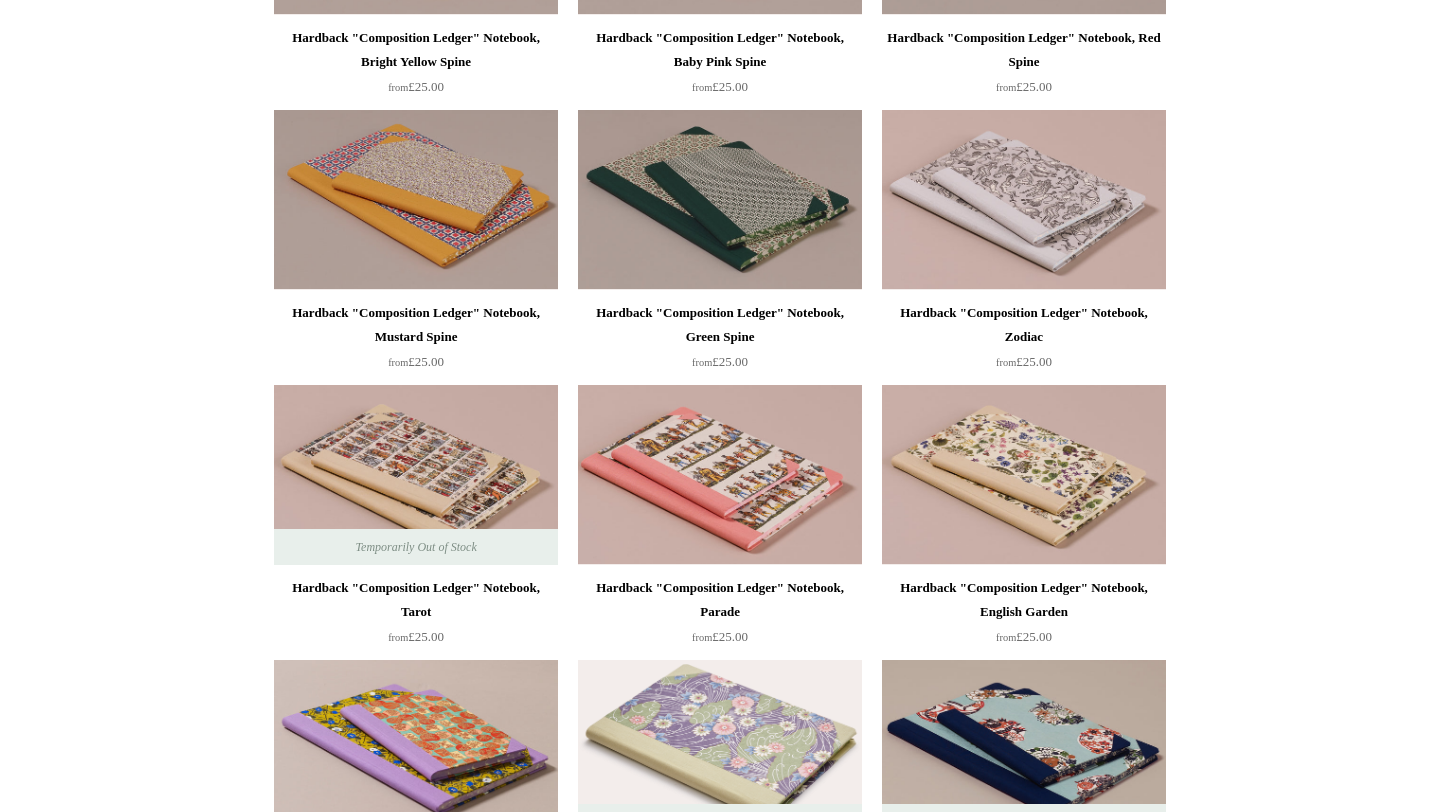 scroll, scrollTop: 0, scrollLeft: 0, axis: both 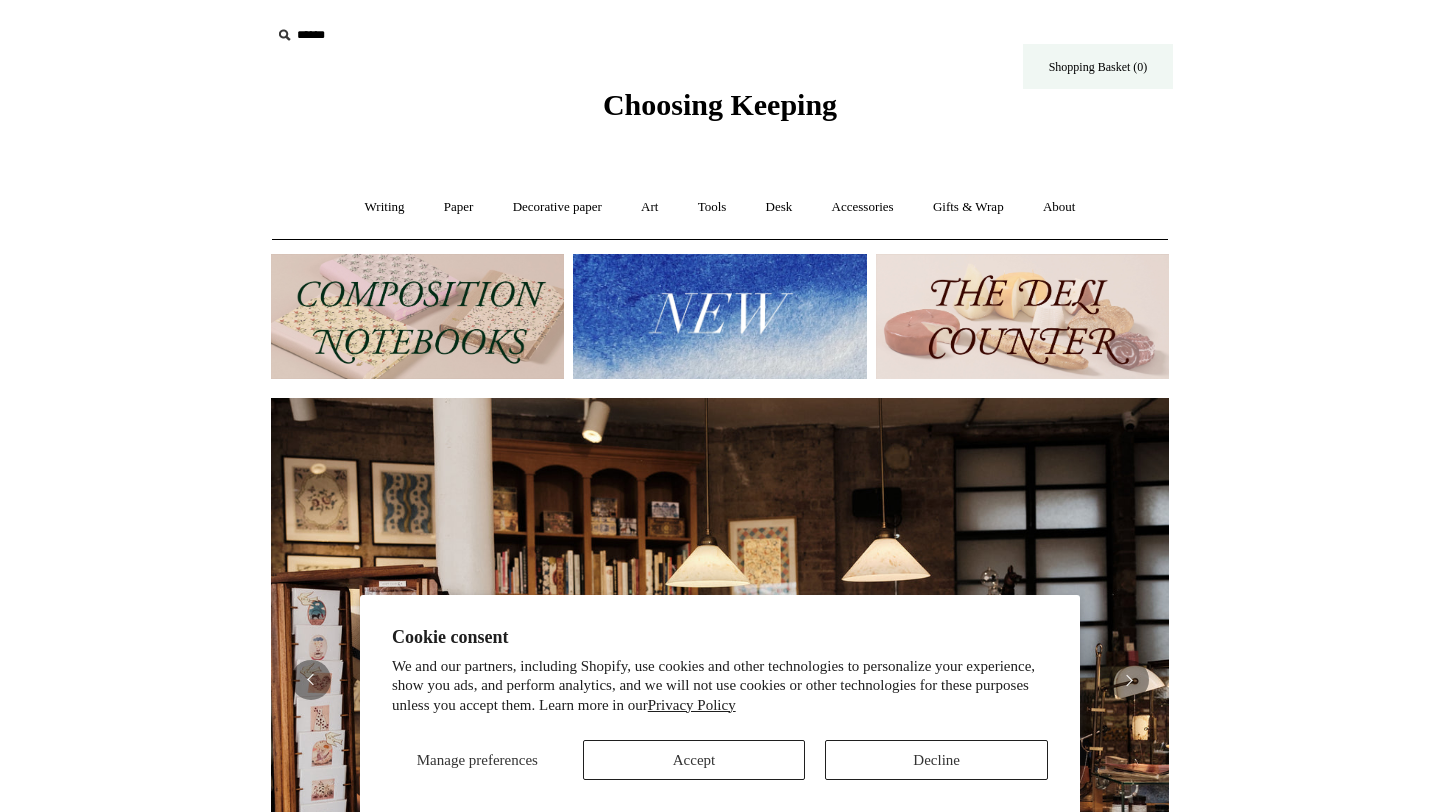 click on "Shopping Basket (0)" at bounding box center (1098, 66) 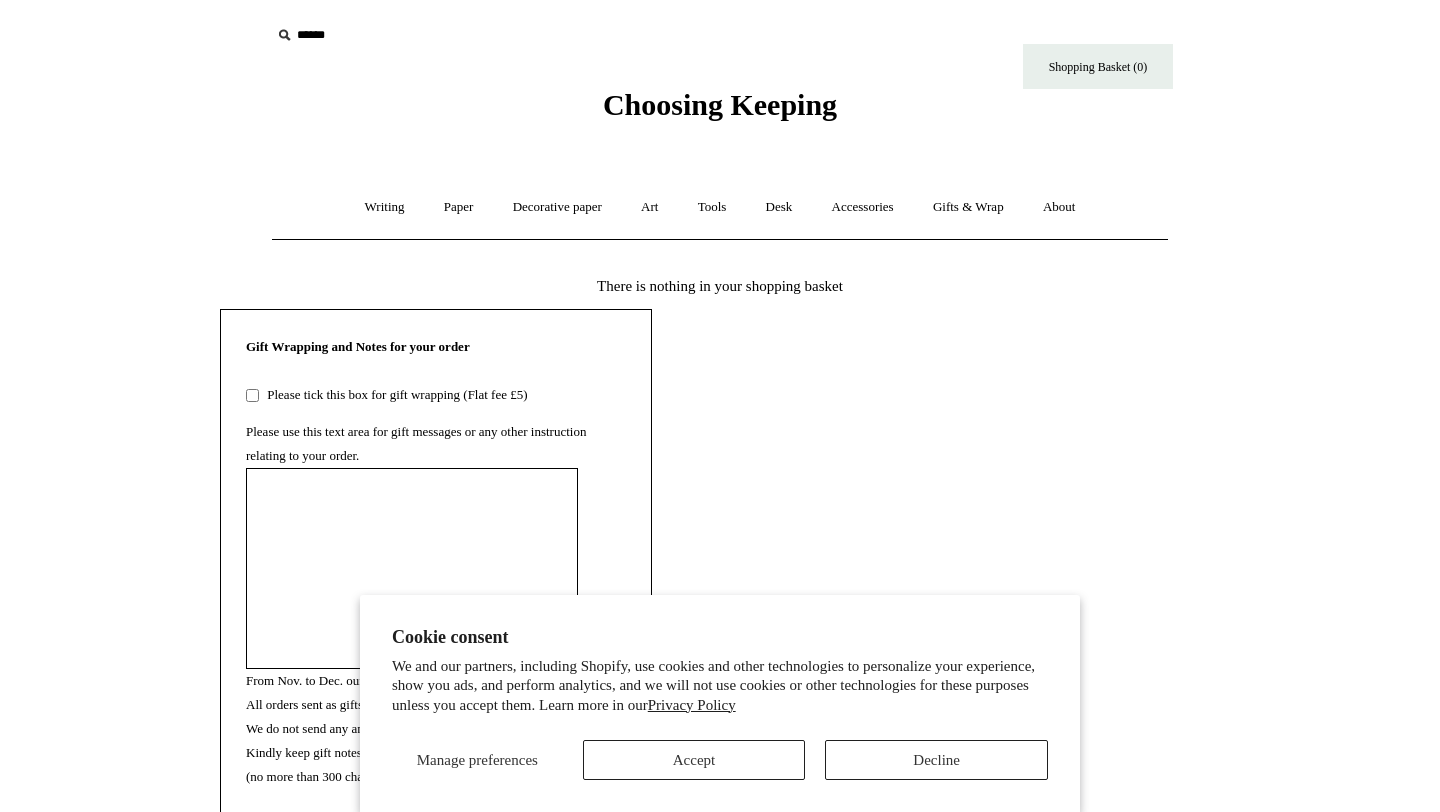 scroll, scrollTop: 0, scrollLeft: 0, axis: both 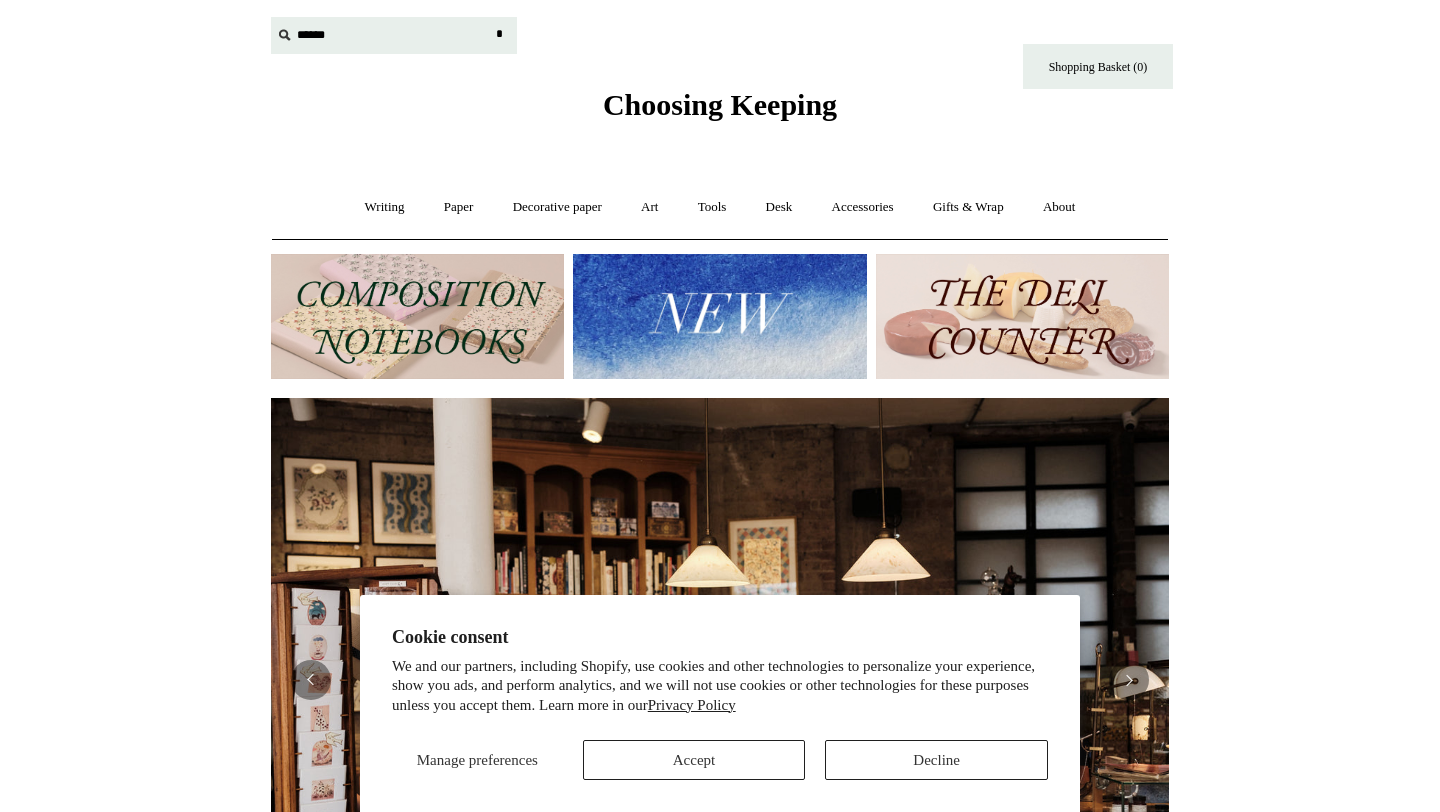 click at bounding box center (394, 35) 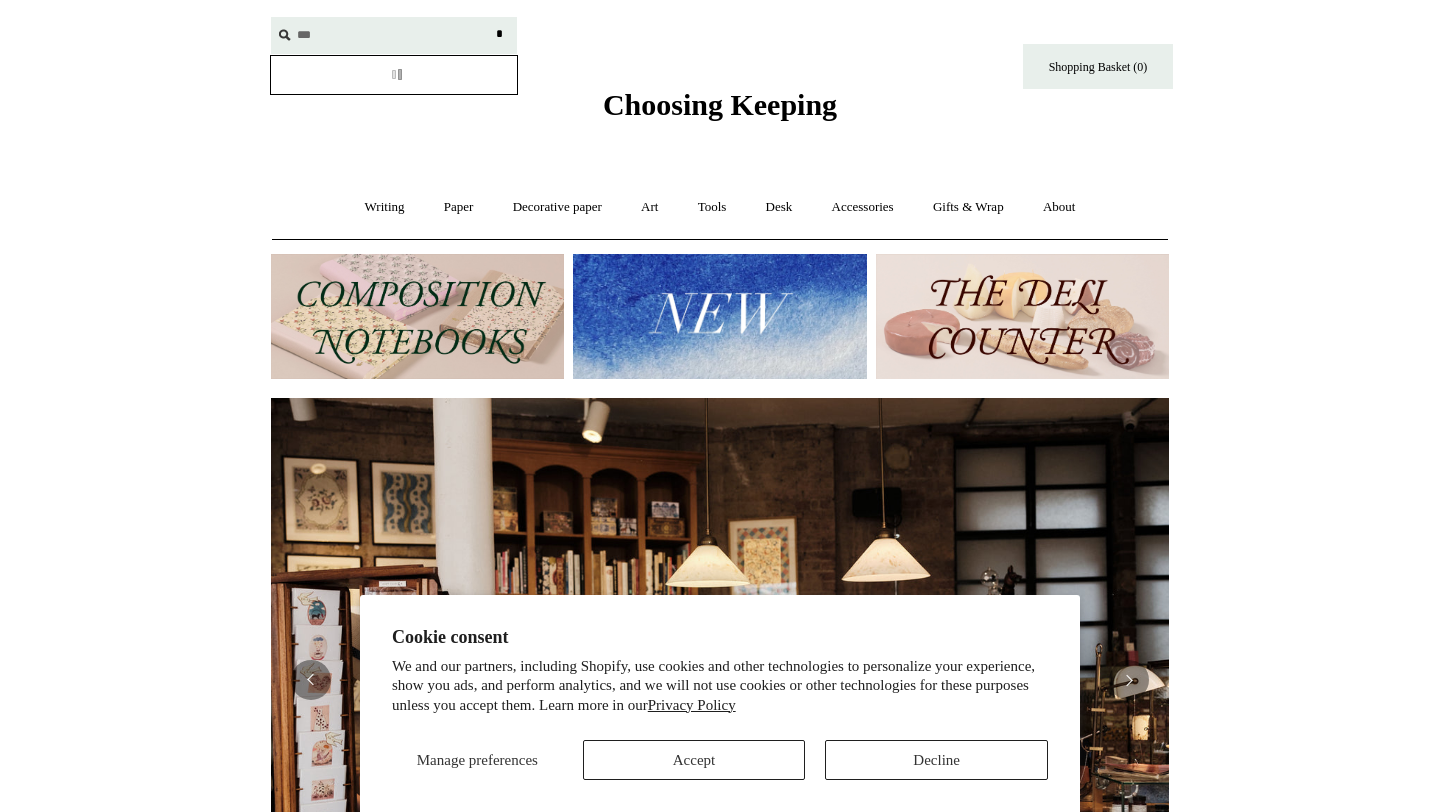 type on "***" 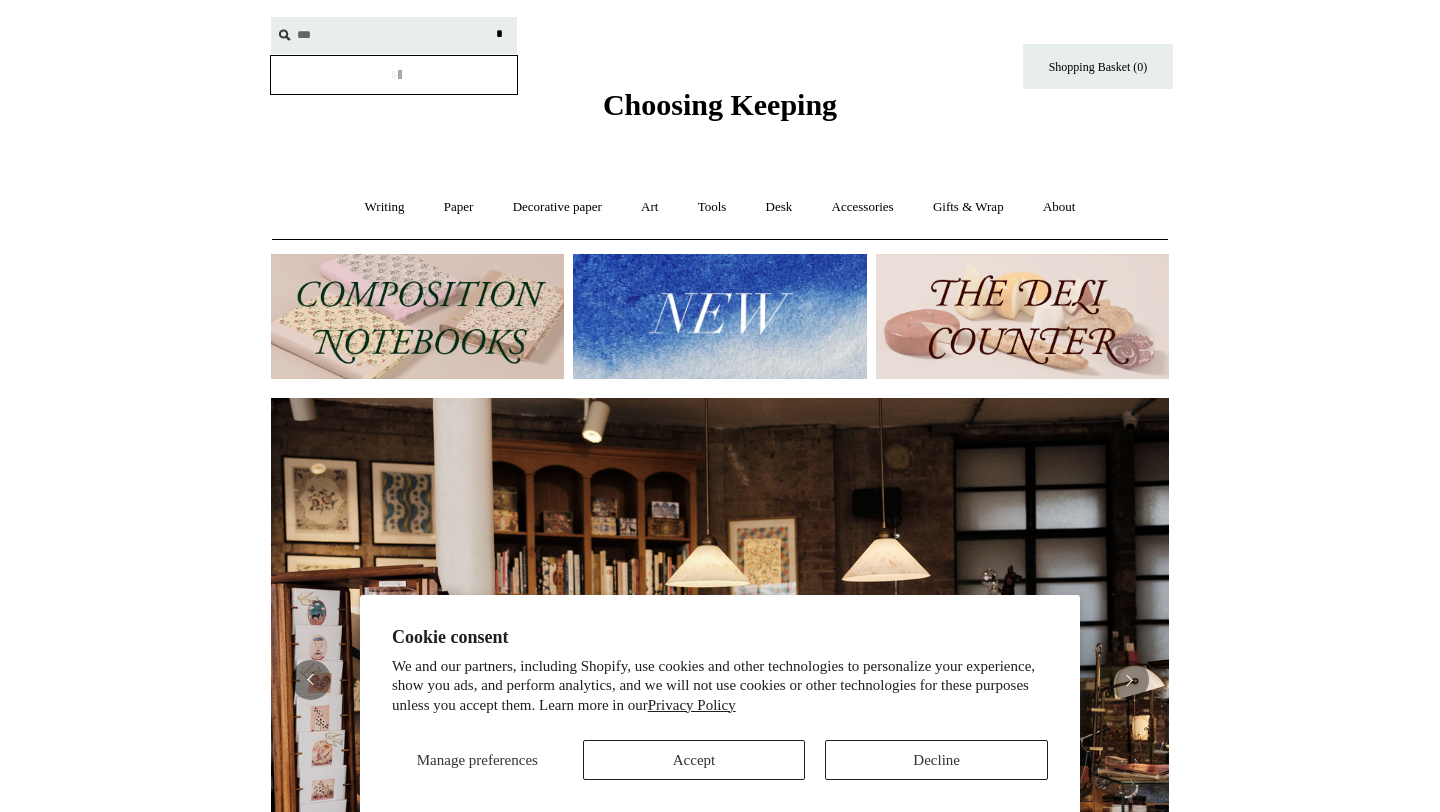 click on "*" at bounding box center [499, 34] 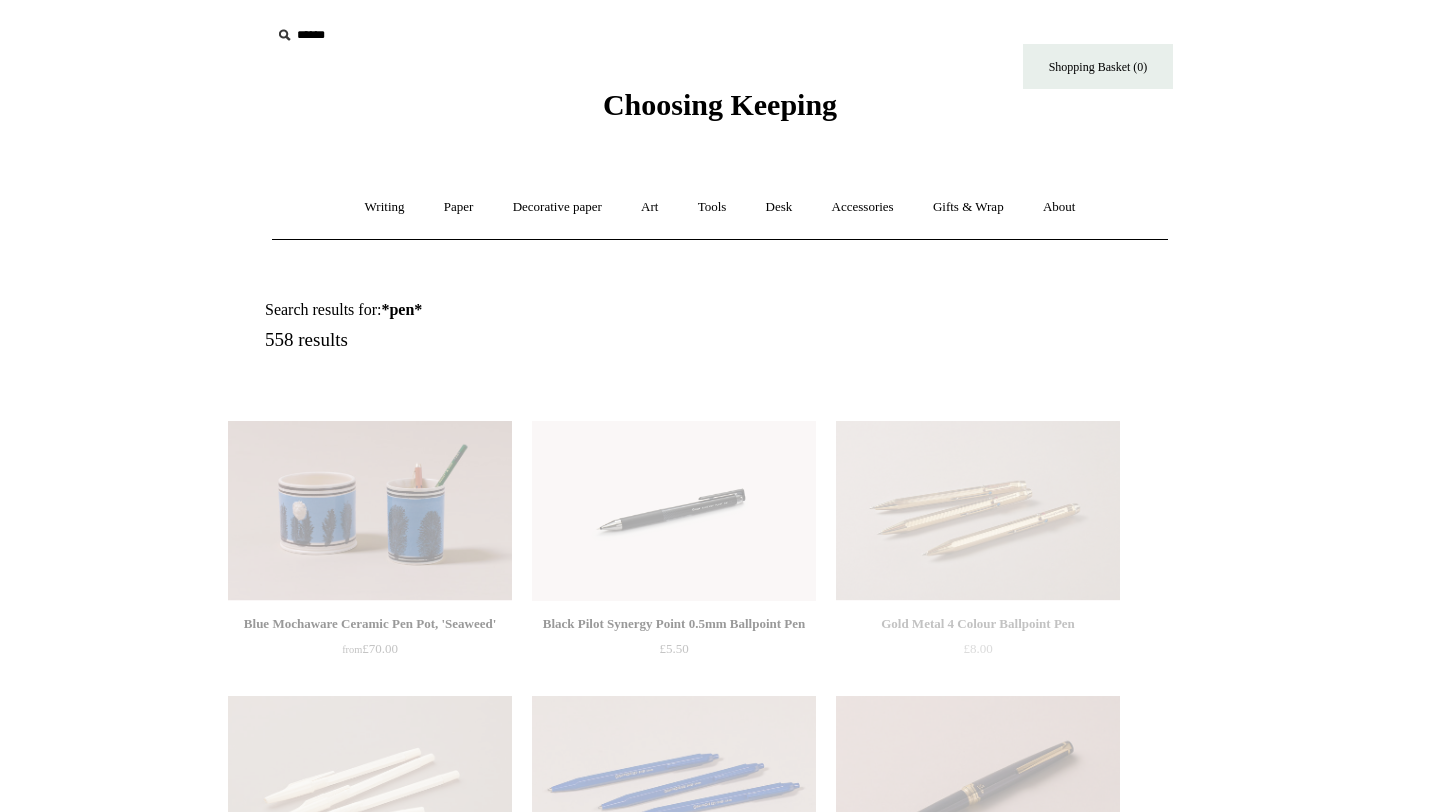 scroll, scrollTop: 0, scrollLeft: 0, axis: both 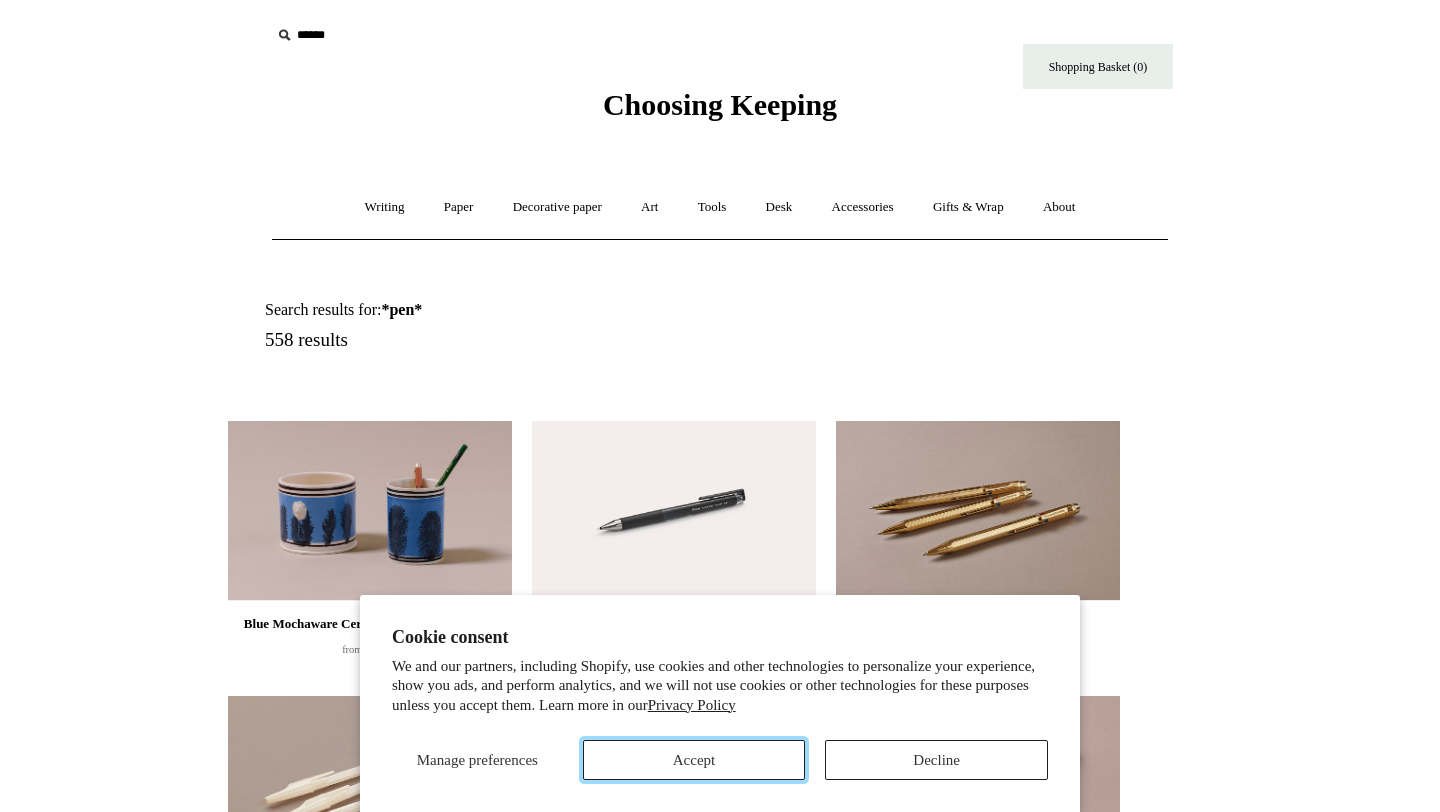 click on "Accept" at bounding box center (694, 760) 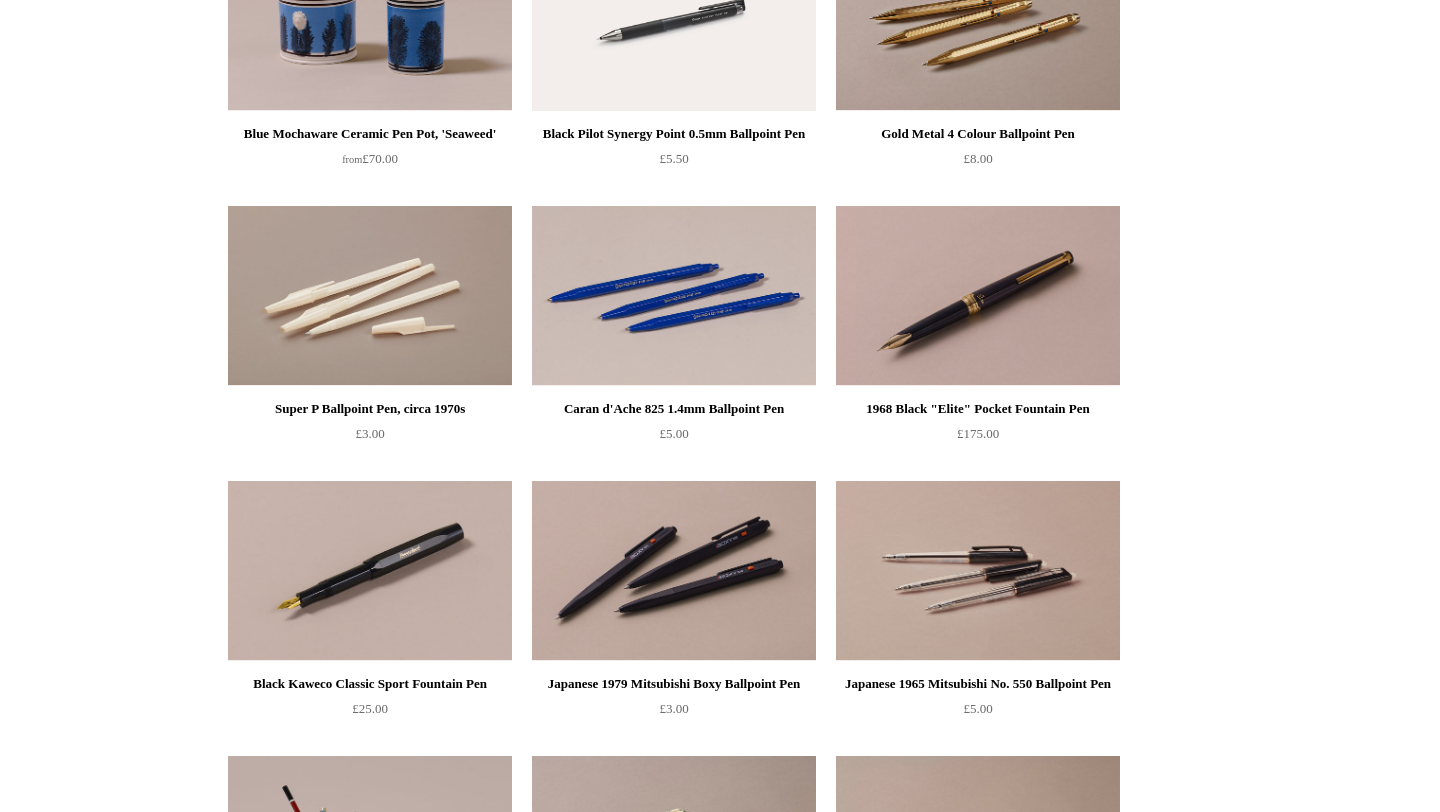 scroll, scrollTop: 0, scrollLeft: 0, axis: both 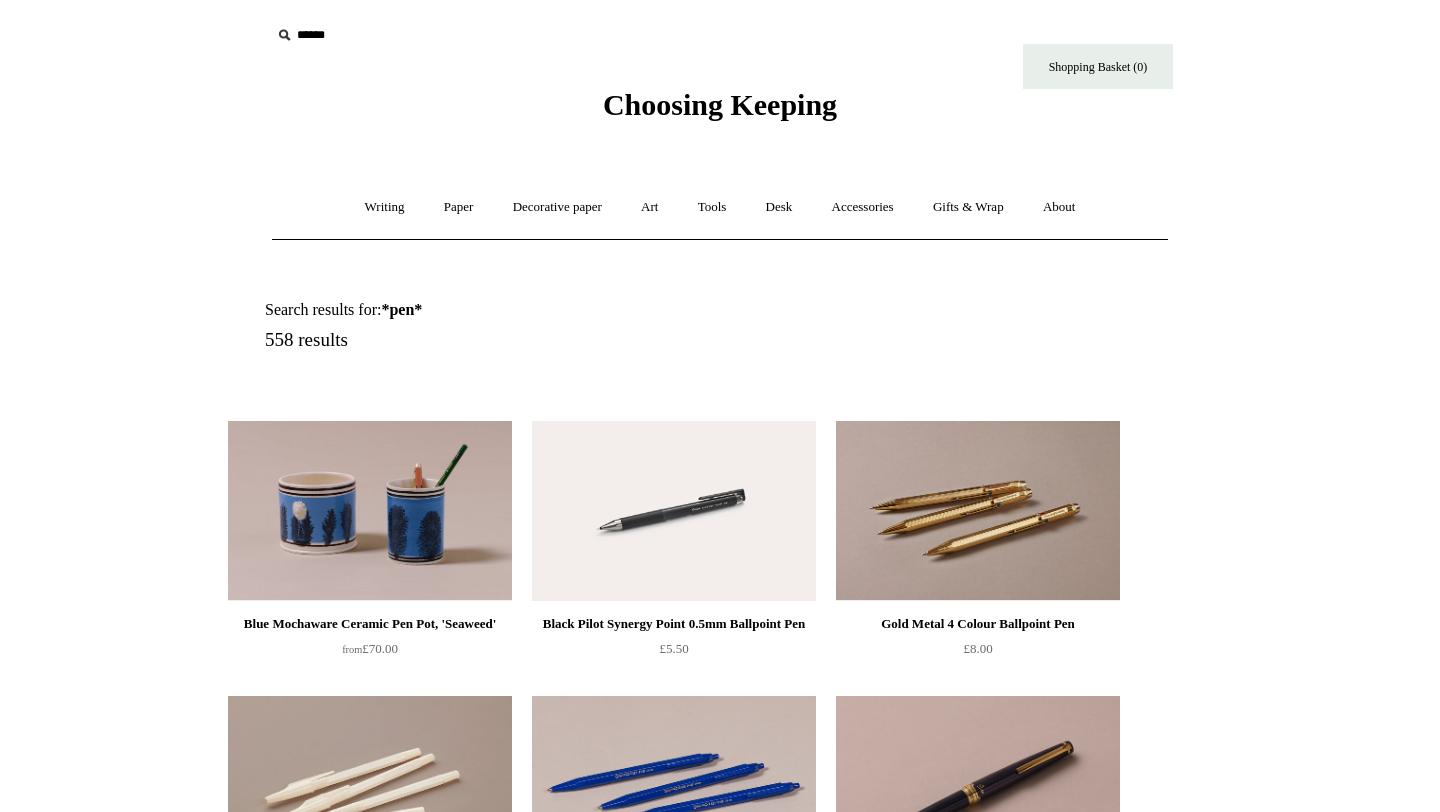 click at bounding box center [394, 35] 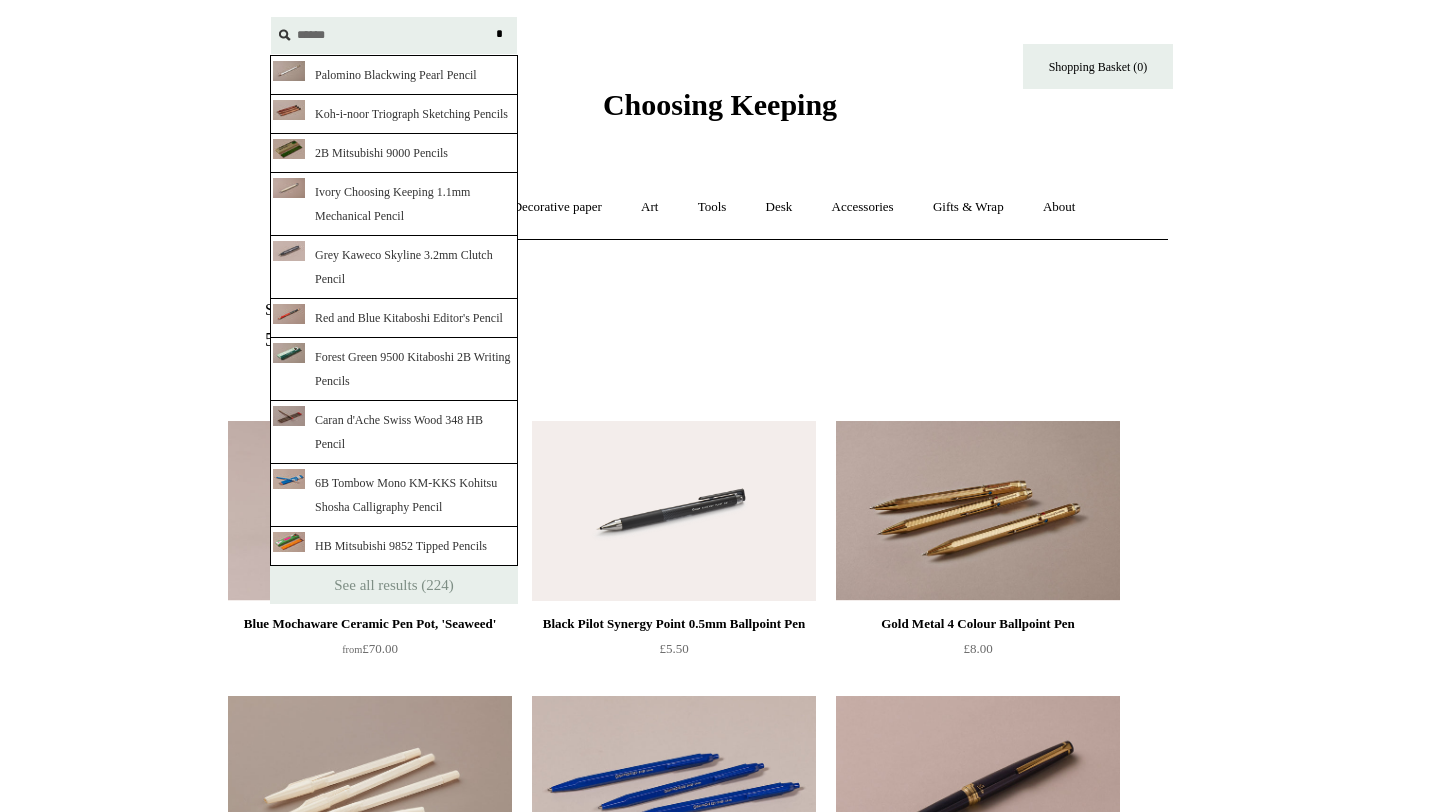 type on "******" 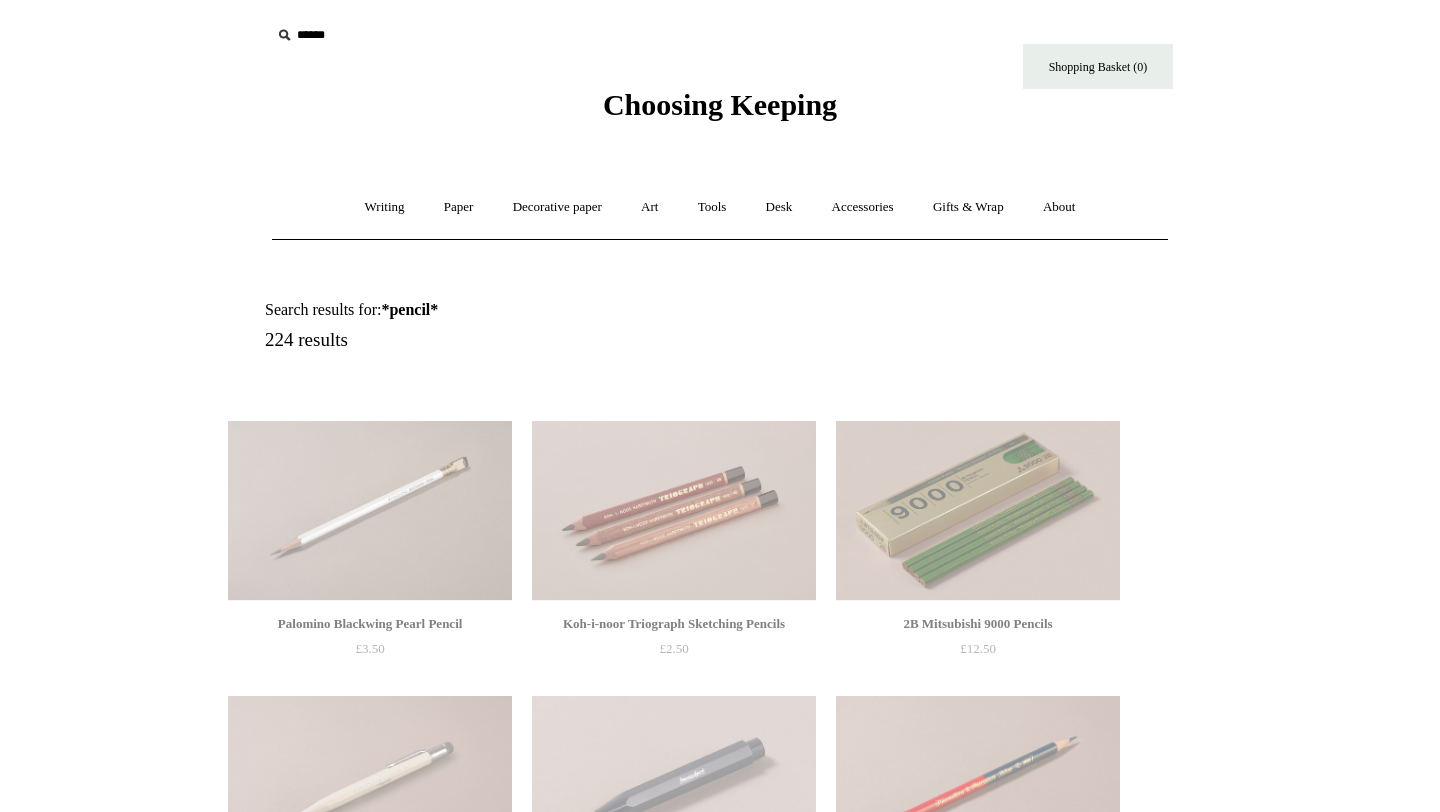 scroll, scrollTop: 0, scrollLeft: 0, axis: both 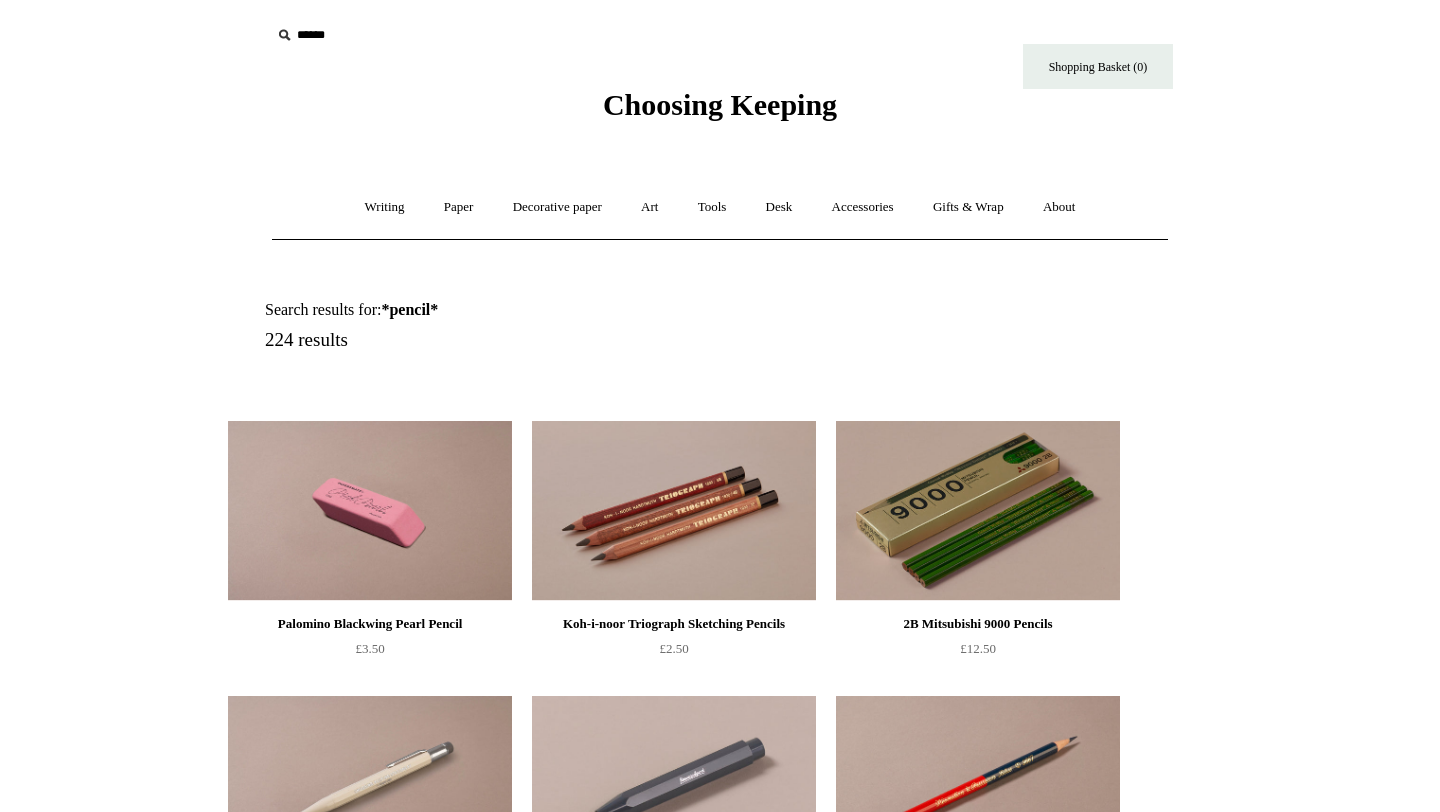 click at bounding box center (370, 511) 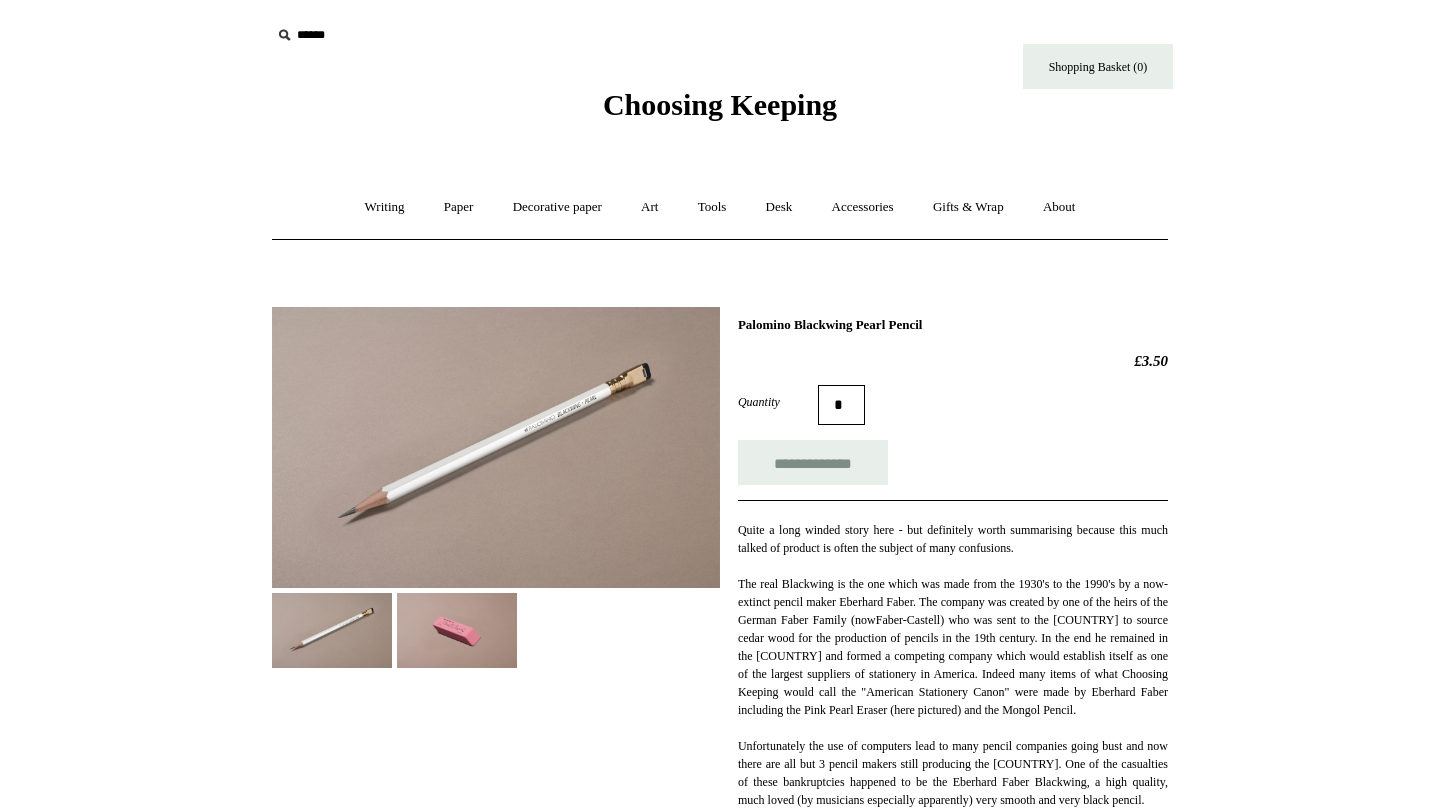 scroll, scrollTop: 0, scrollLeft: 0, axis: both 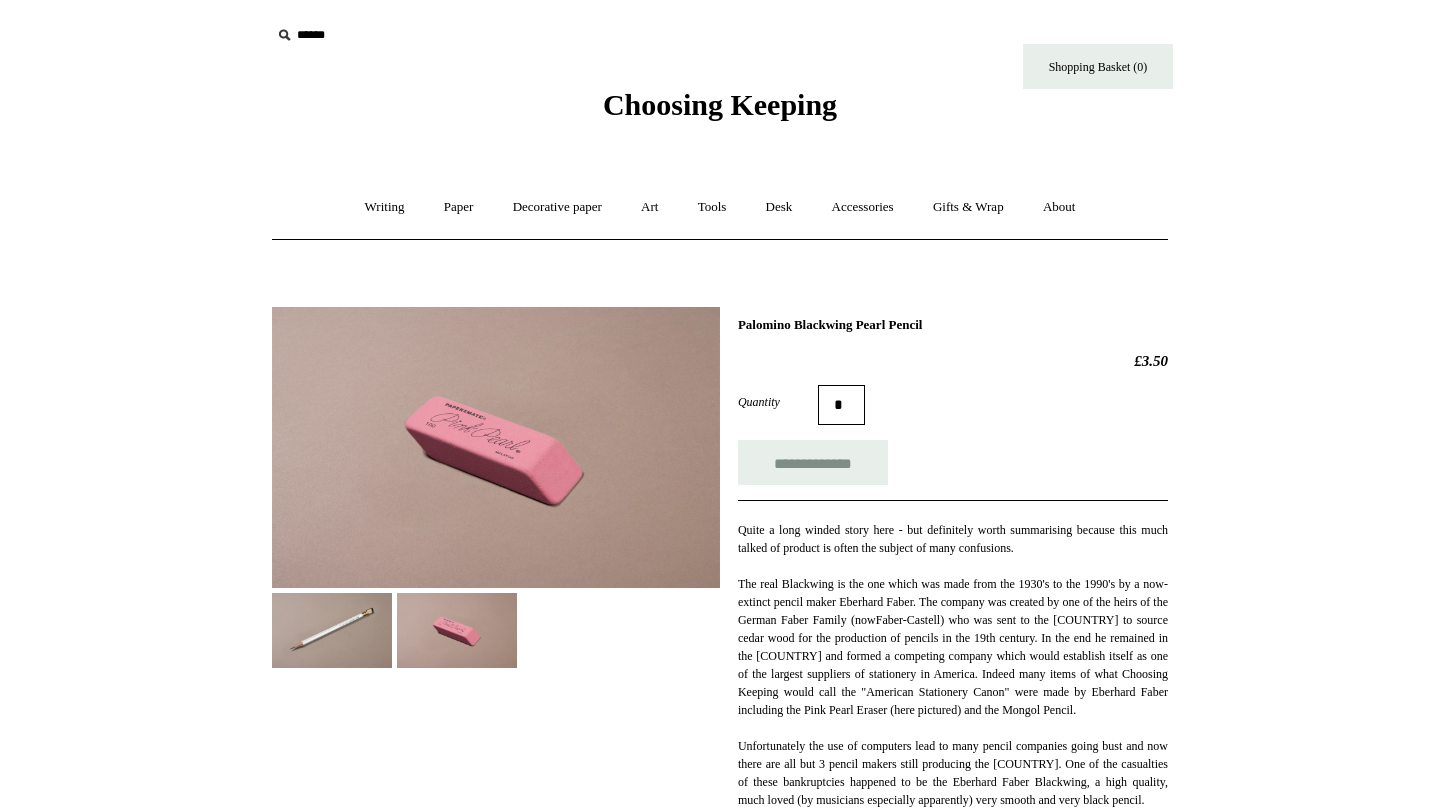 click at bounding box center (332, 630) 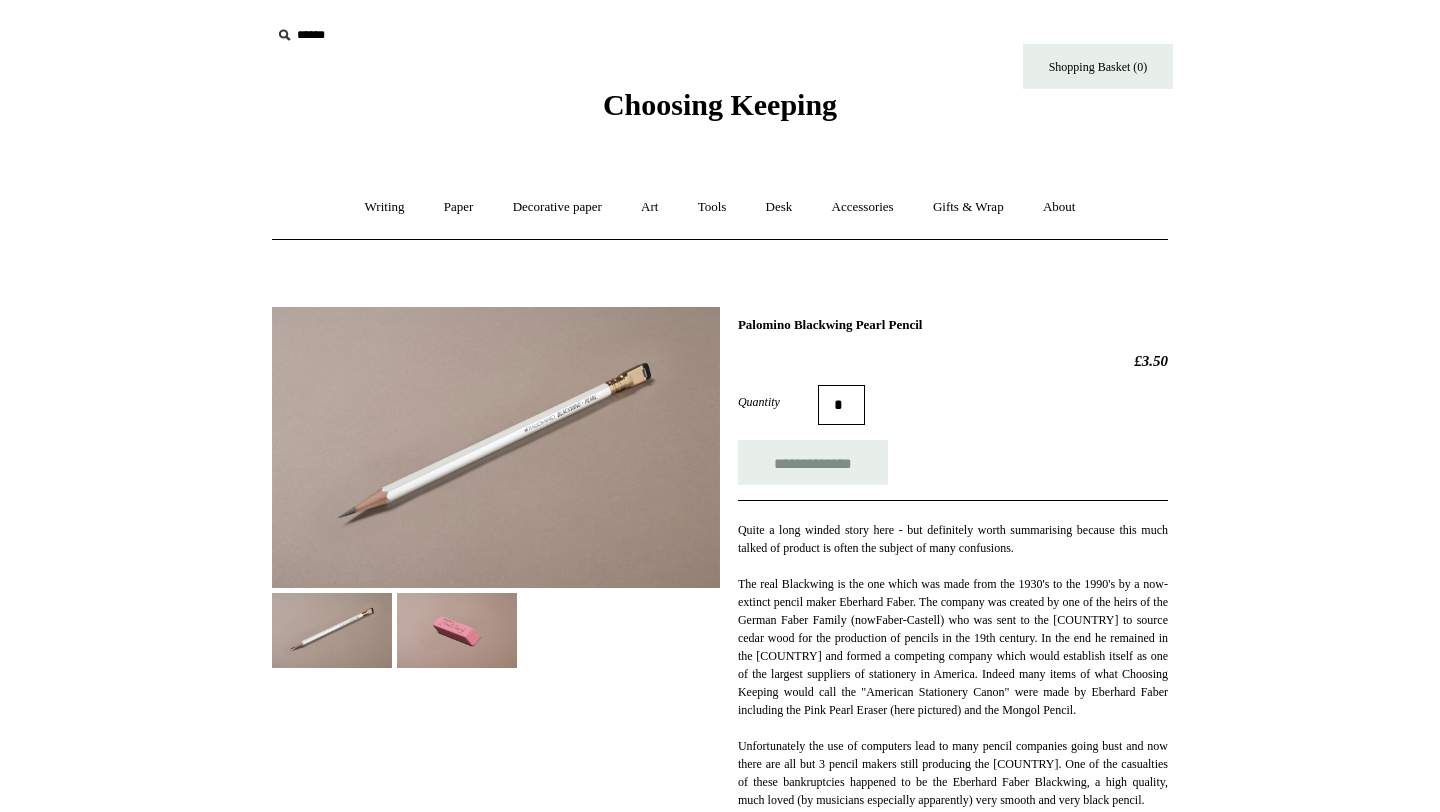 click at bounding box center [496, 447] 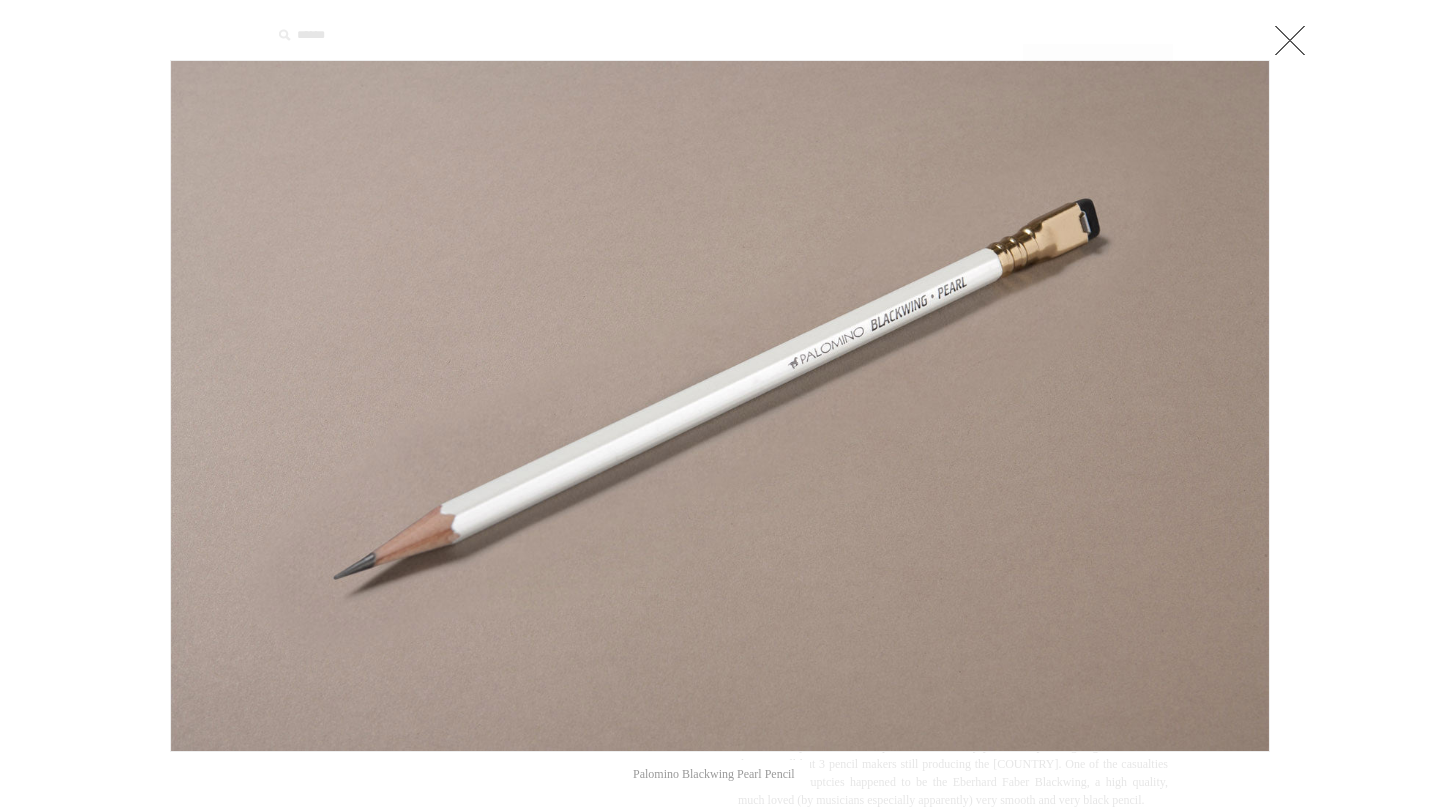 click at bounding box center (1290, 40) 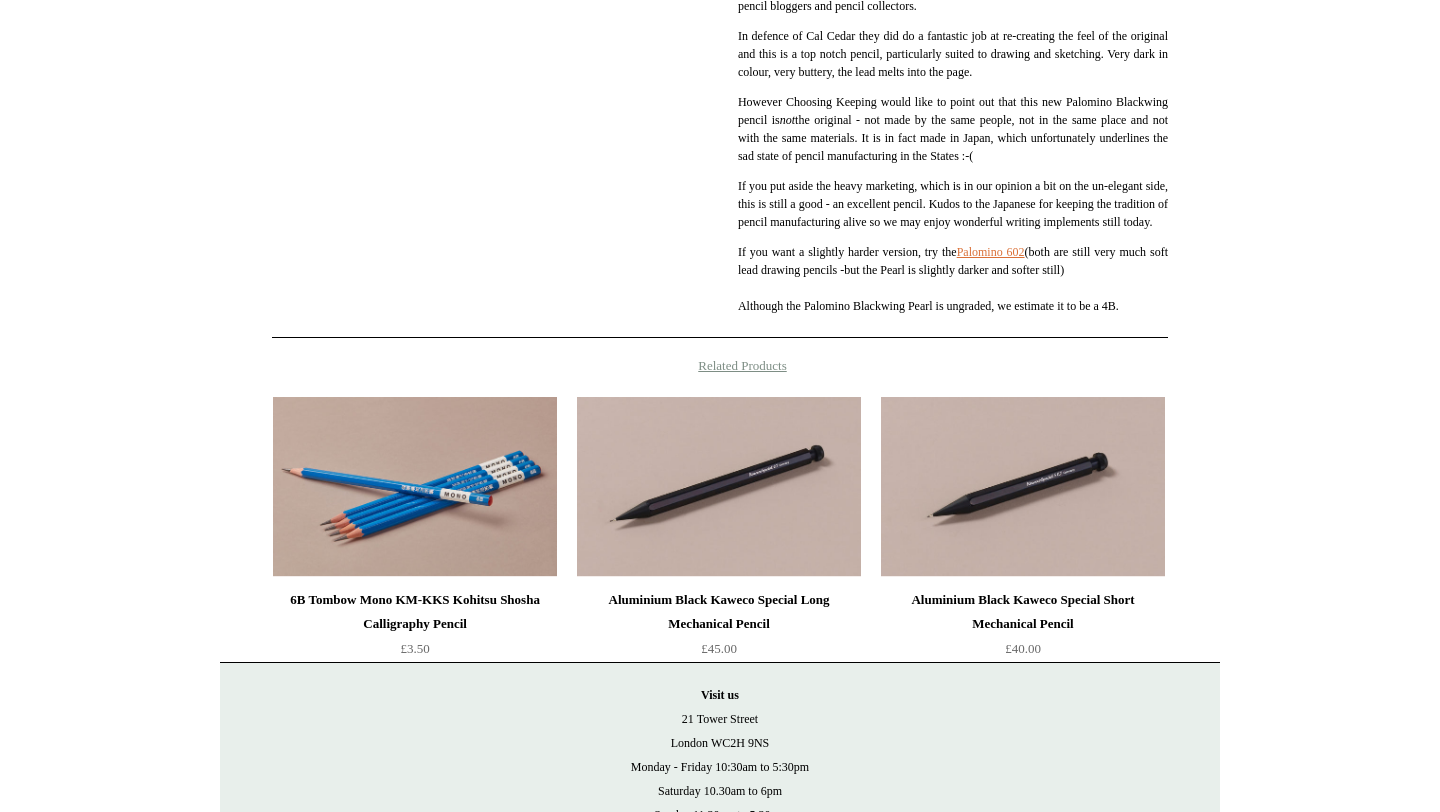 scroll, scrollTop: 995, scrollLeft: 0, axis: vertical 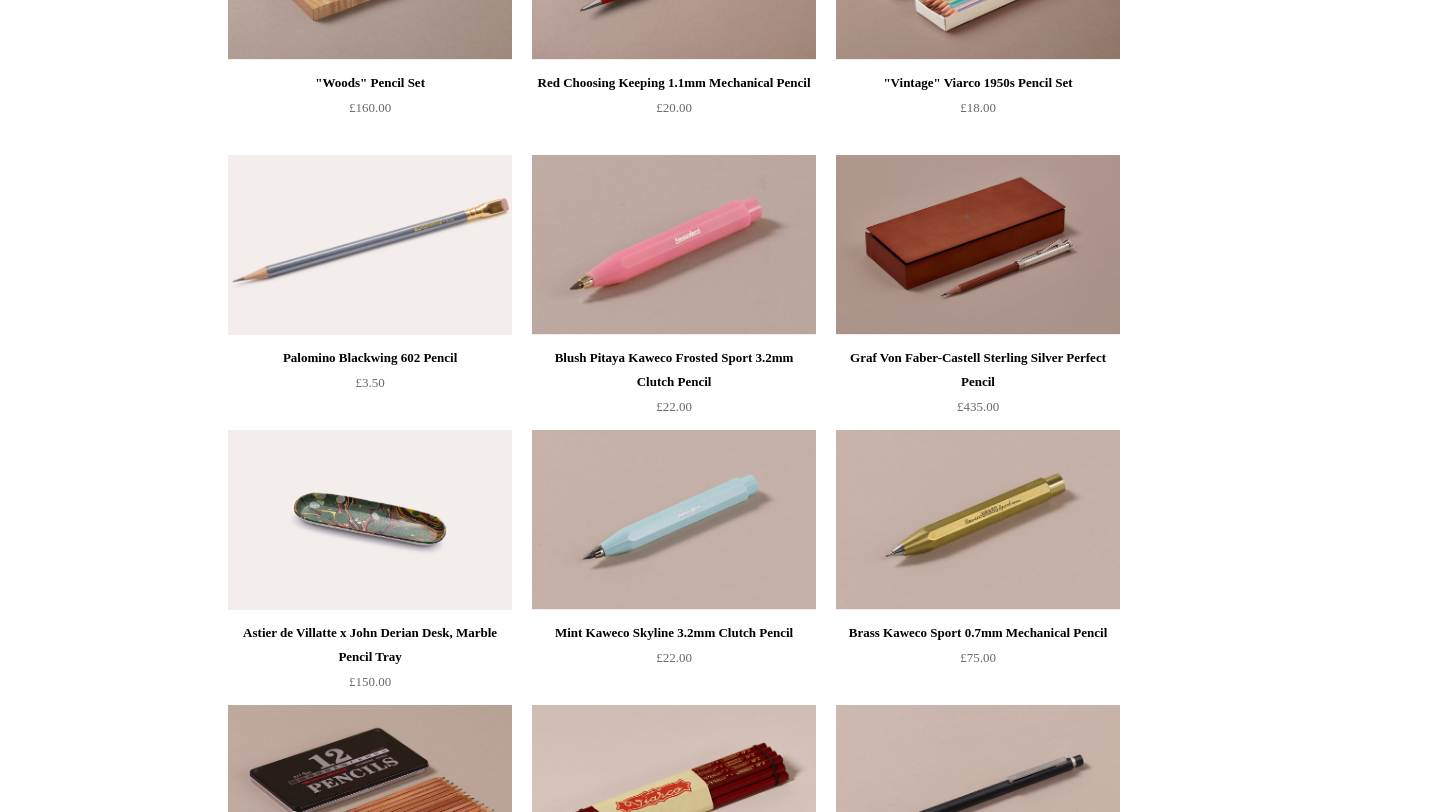 click at bounding box center (370, 245) 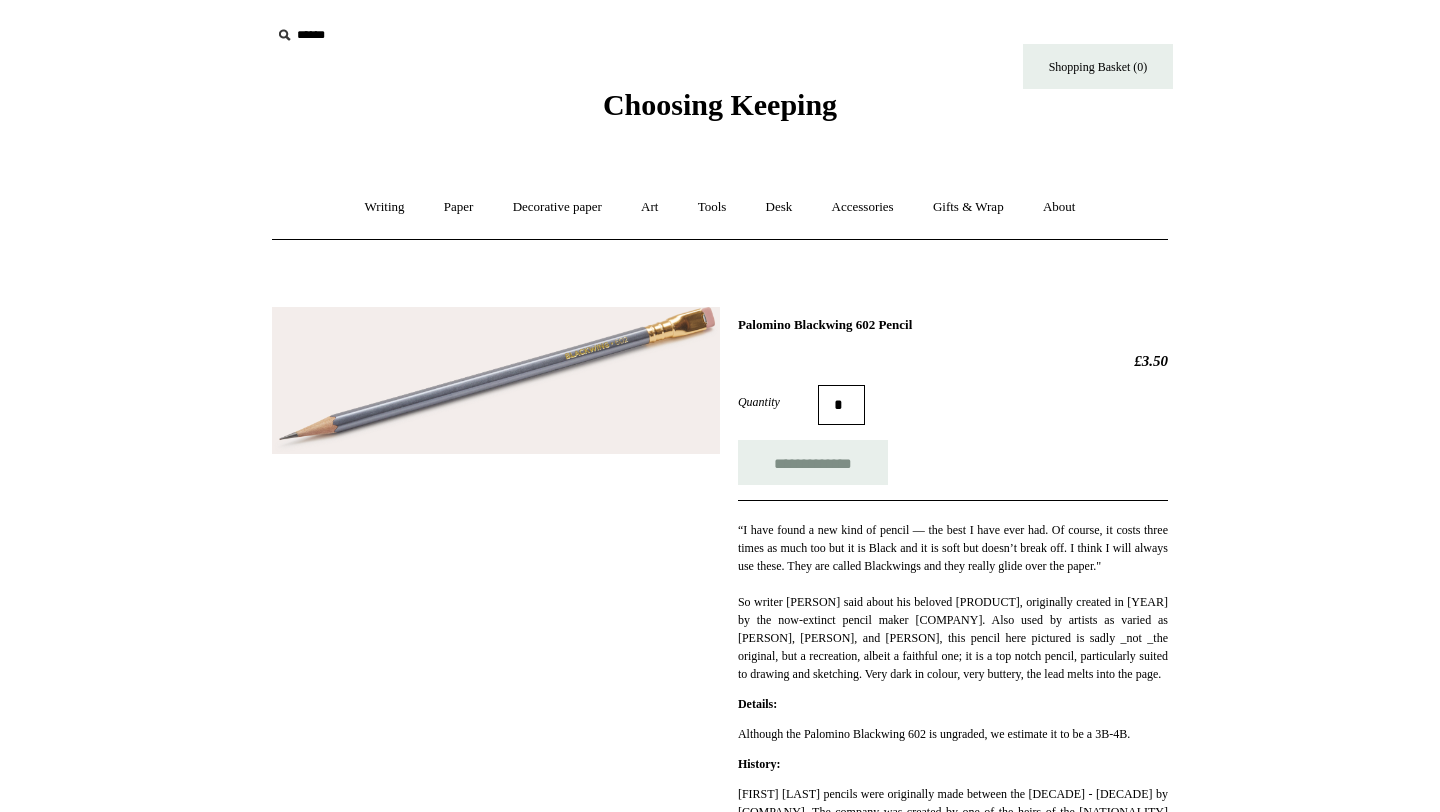 scroll, scrollTop: 0, scrollLeft: 0, axis: both 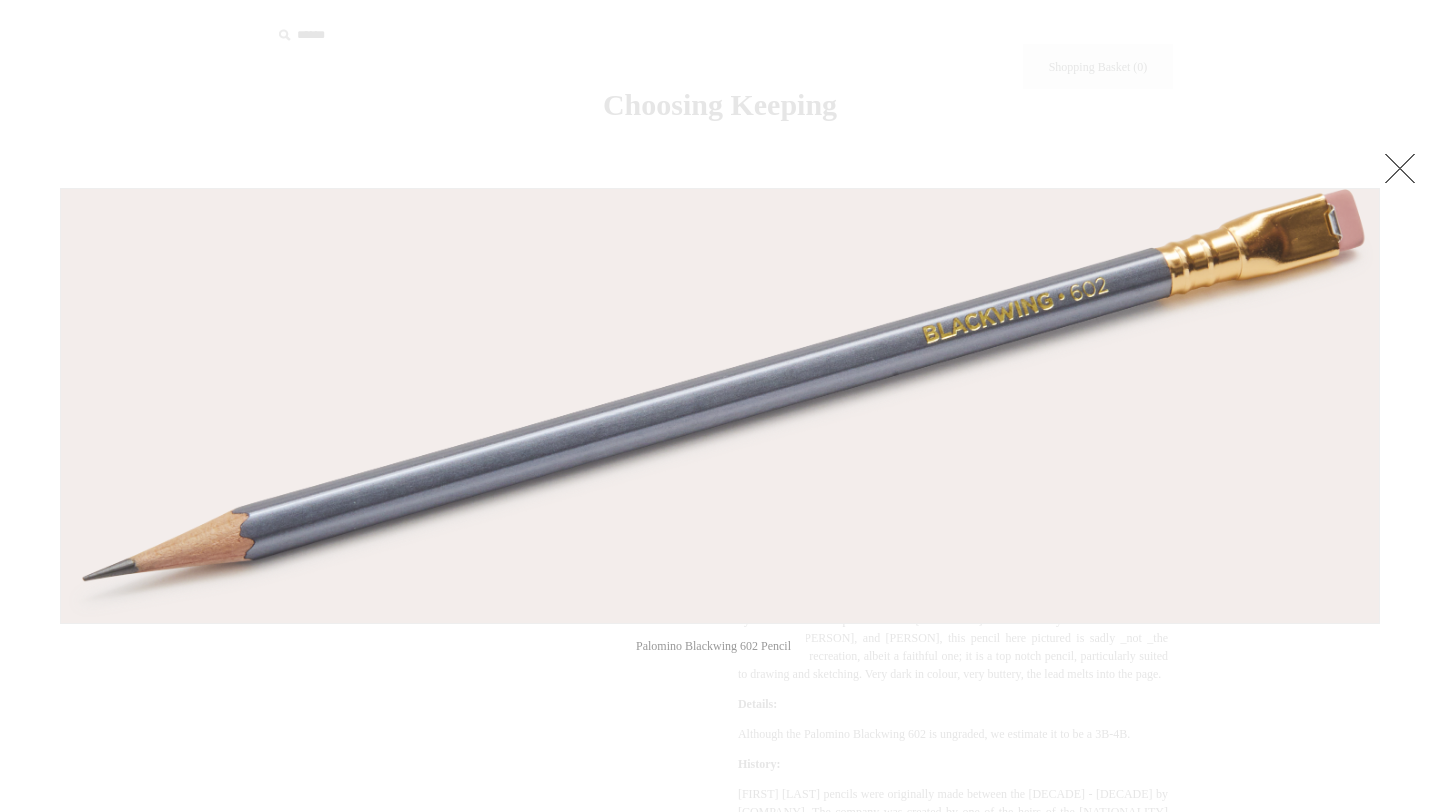click at bounding box center [1400, 168] 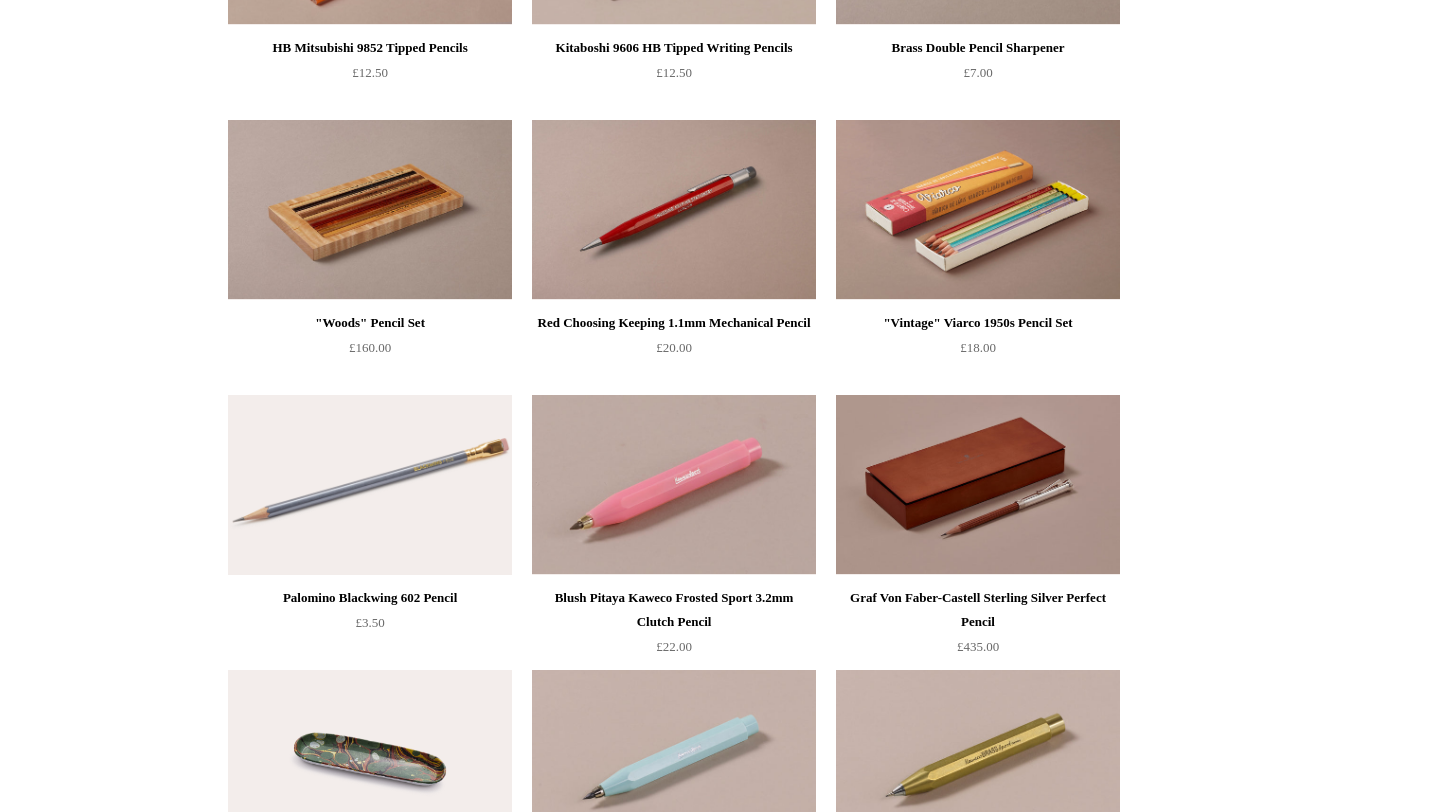 scroll, scrollTop: 0, scrollLeft: 0, axis: both 